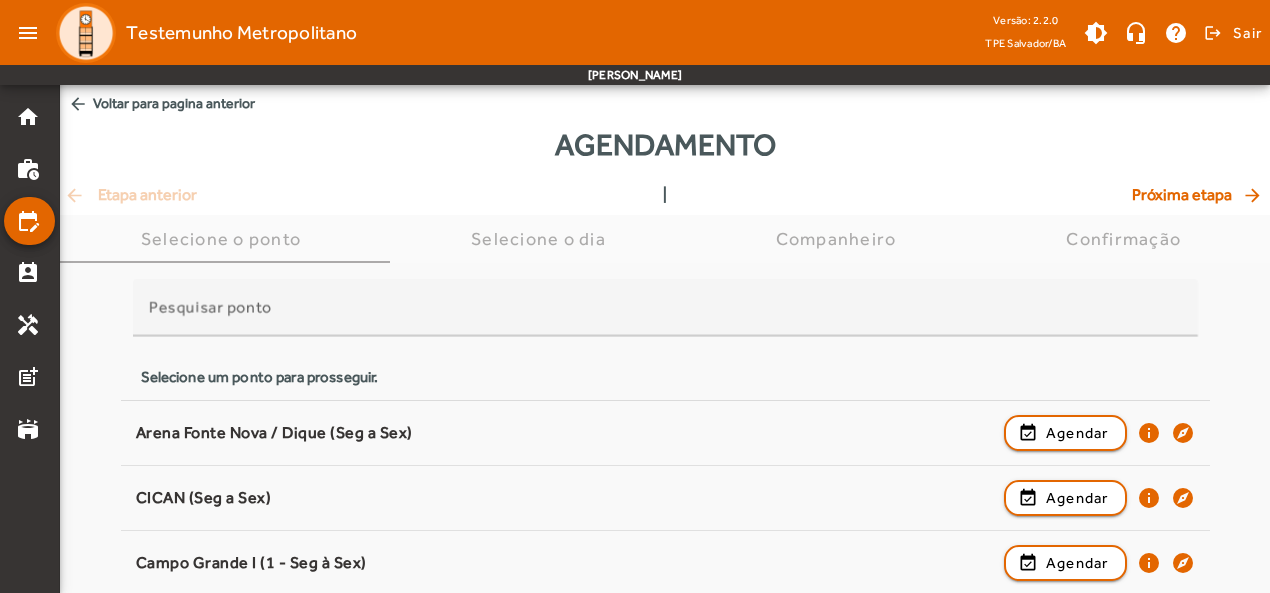 scroll, scrollTop: 2264, scrollLeft: 0, axis: vertical 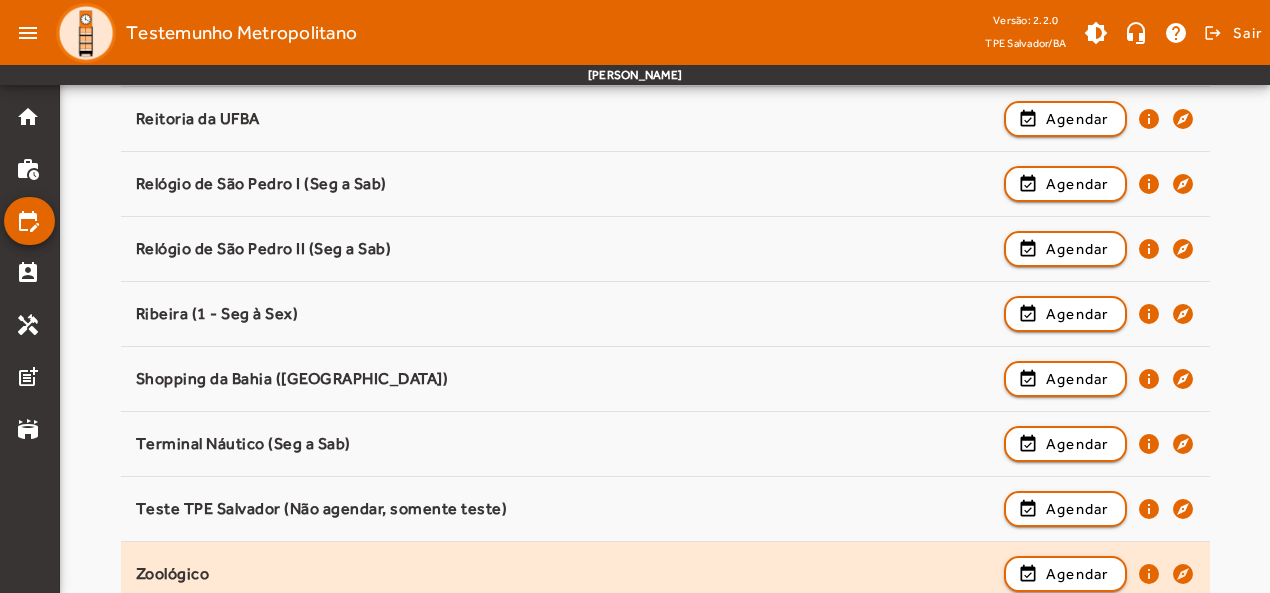 drag, startPoint x: 687, startPoint y: 555, endPoint x: 736, endPoint y: 559, distance: 49.162994 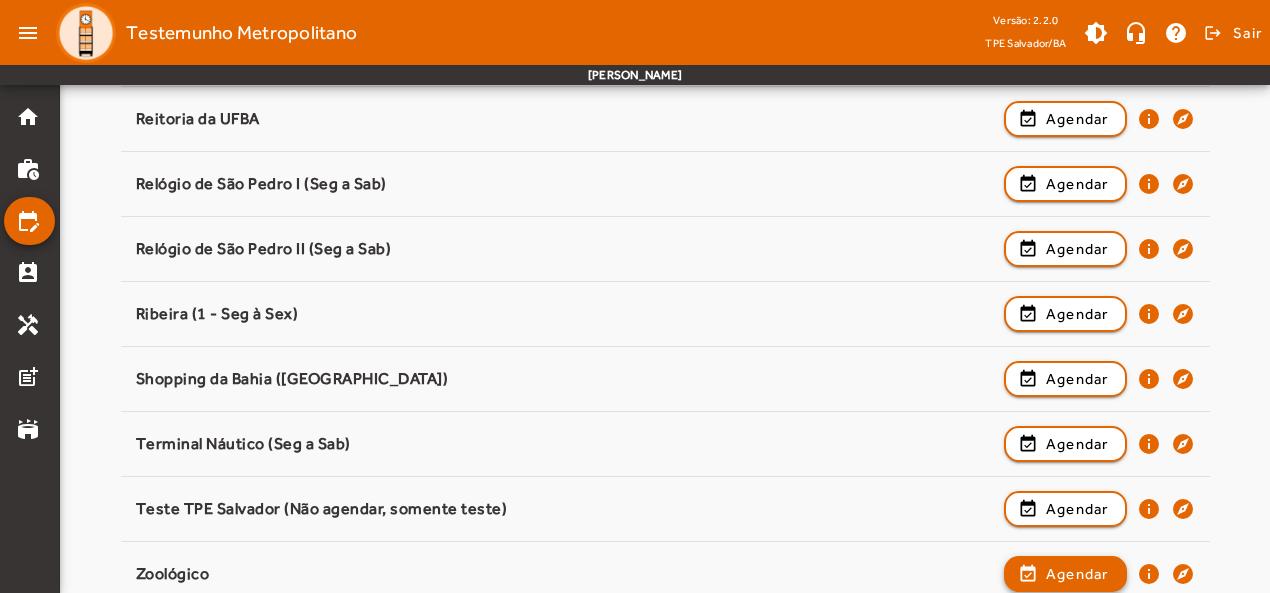 click 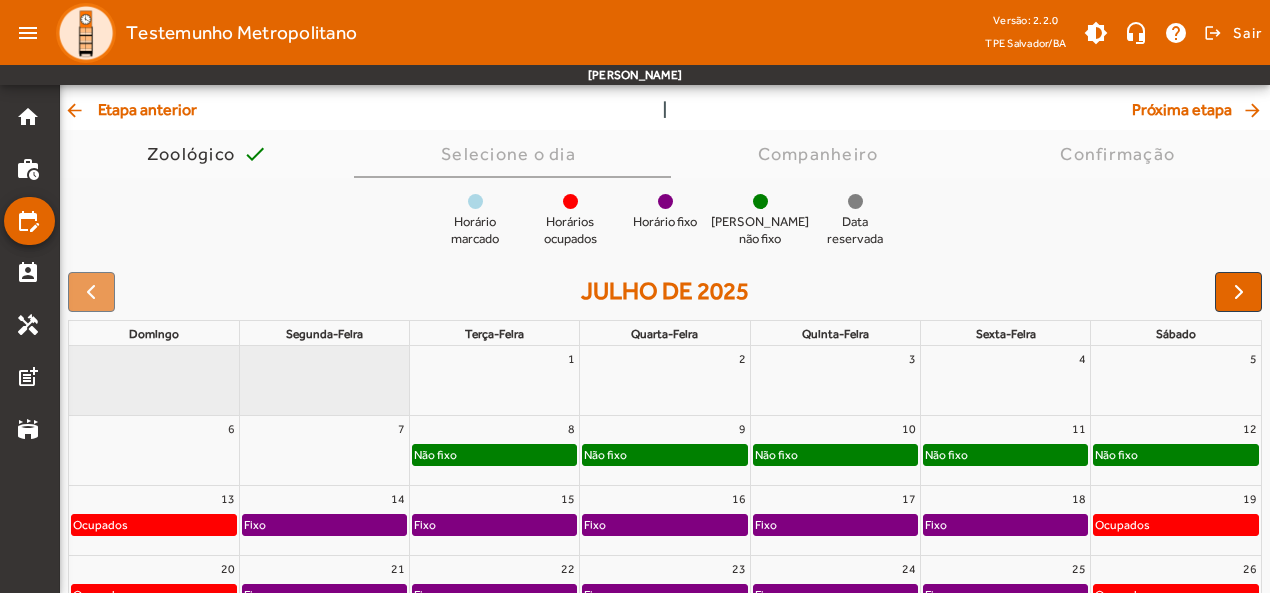 scroll, scrollTop: 200, scrollLeft: 0, axis: vertical 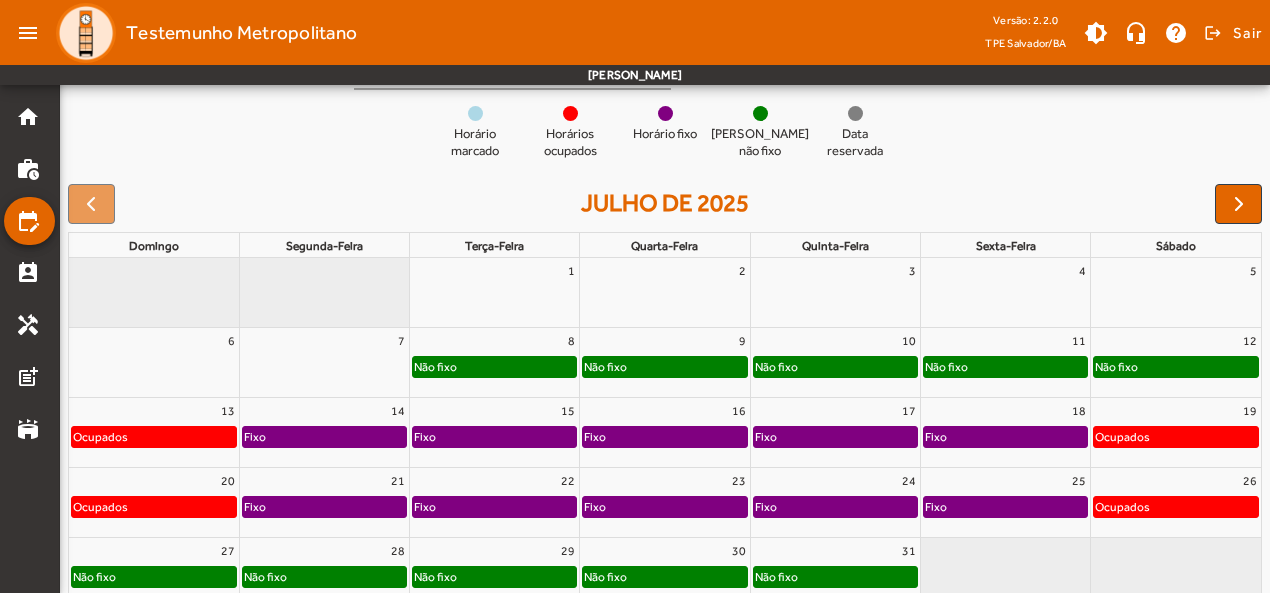 click on "Não fixo" 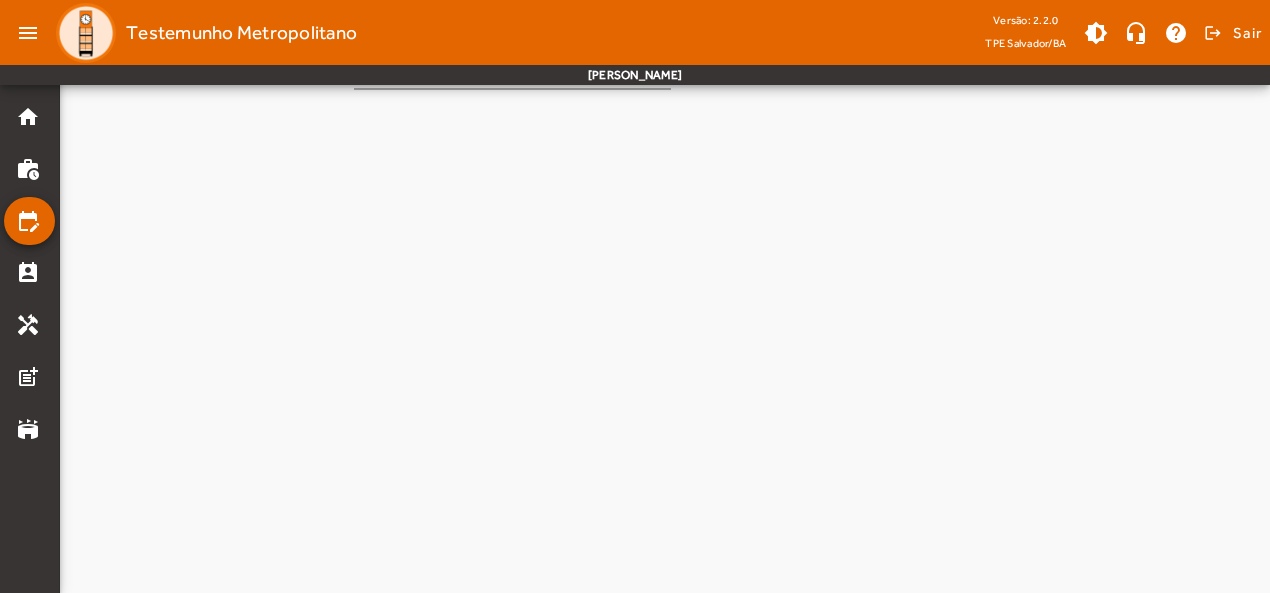 scroll, scrollTop: 0, scrollLeft: 0, axis: both 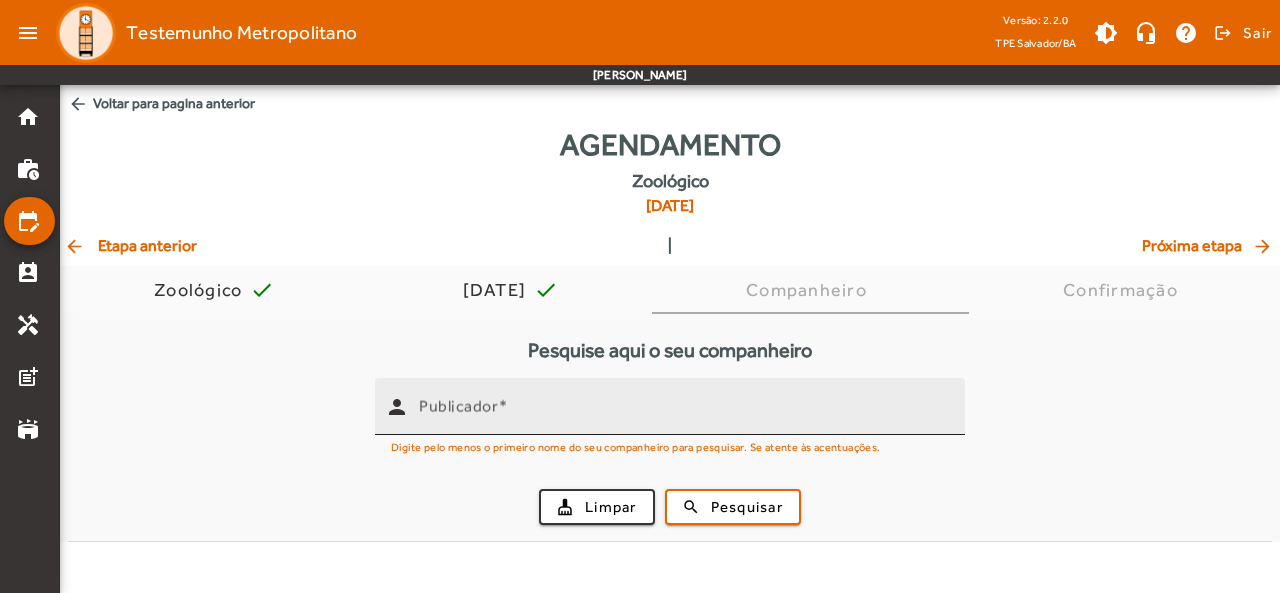 click on "Publicador" at bounding box center (458, 406) 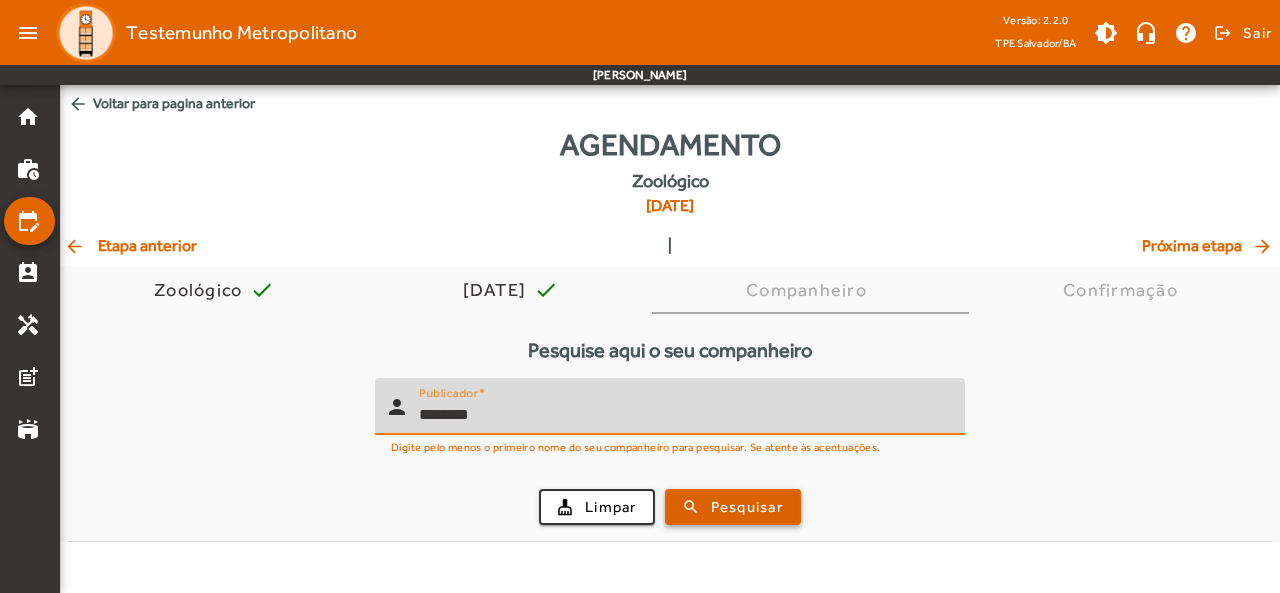 type on "*******" 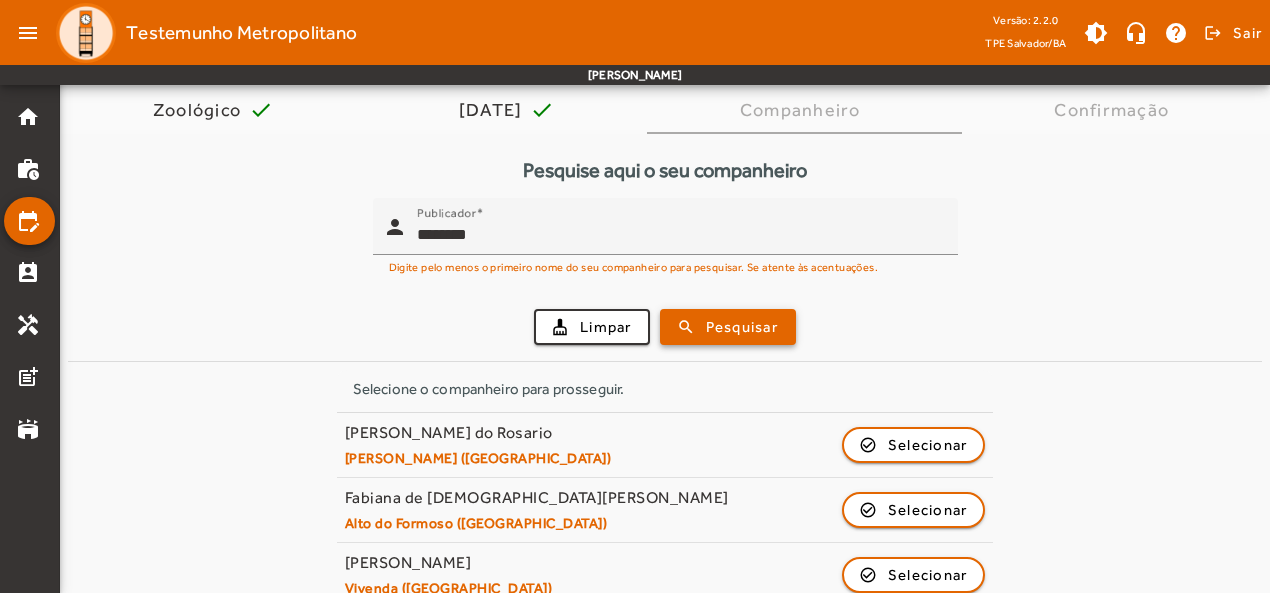 scroll, scrollTop: 200, scrollLeft: 0, axis: vertical 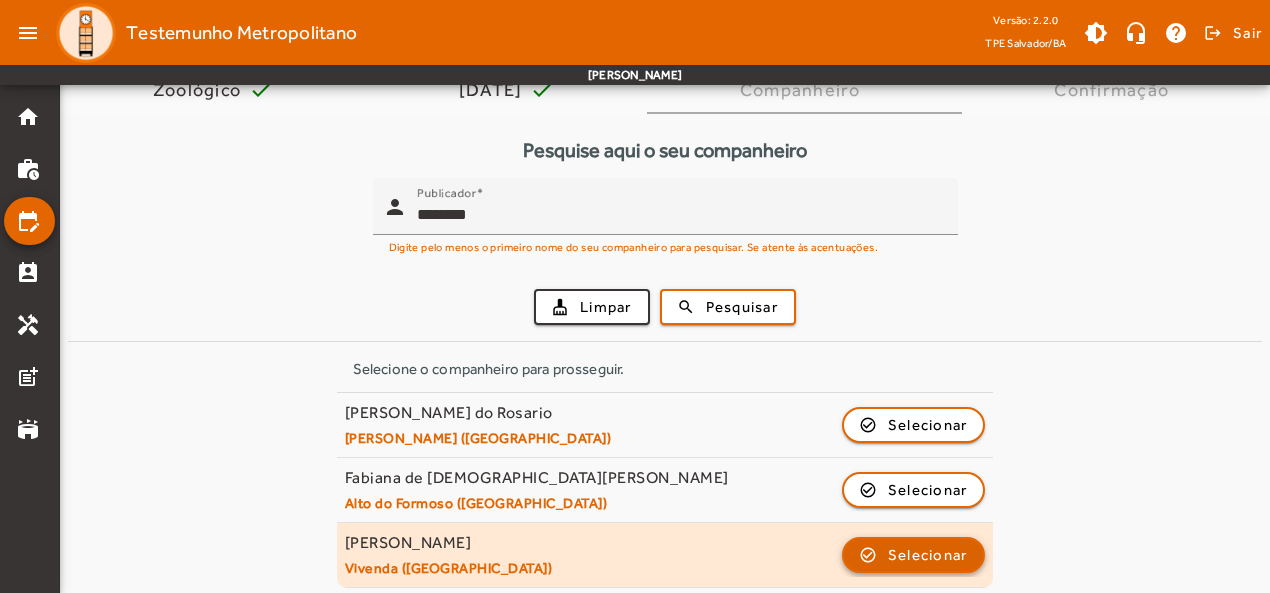 click on "Selecionar" 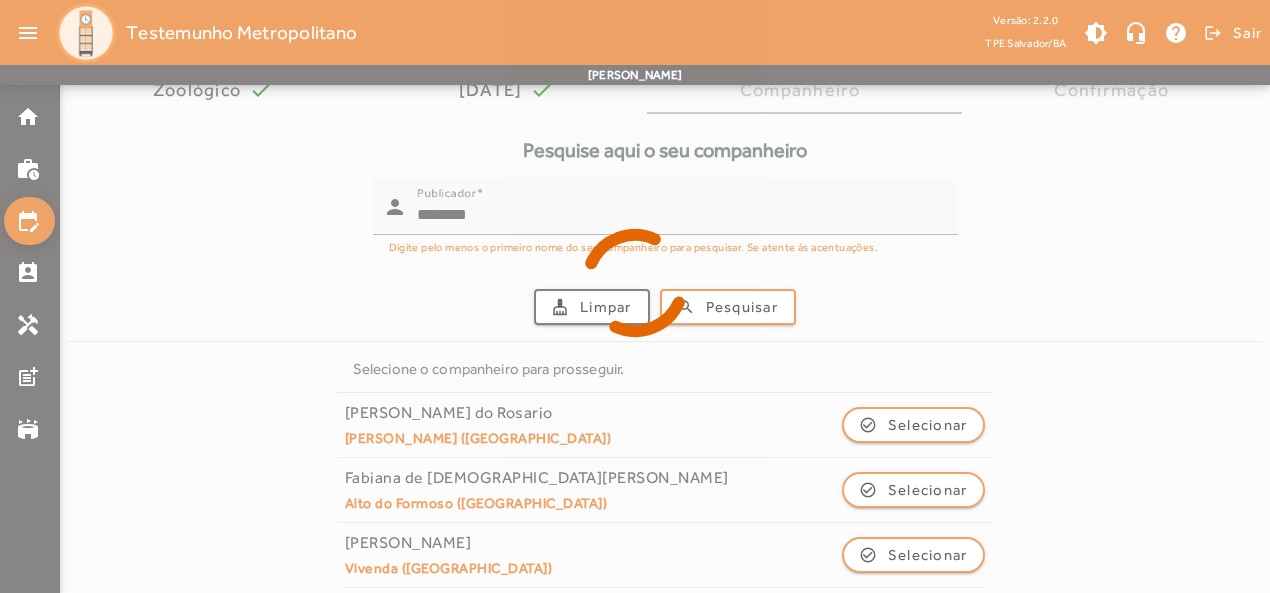scroll, scrollTop: 0, scrollLeft: 0, axis: both 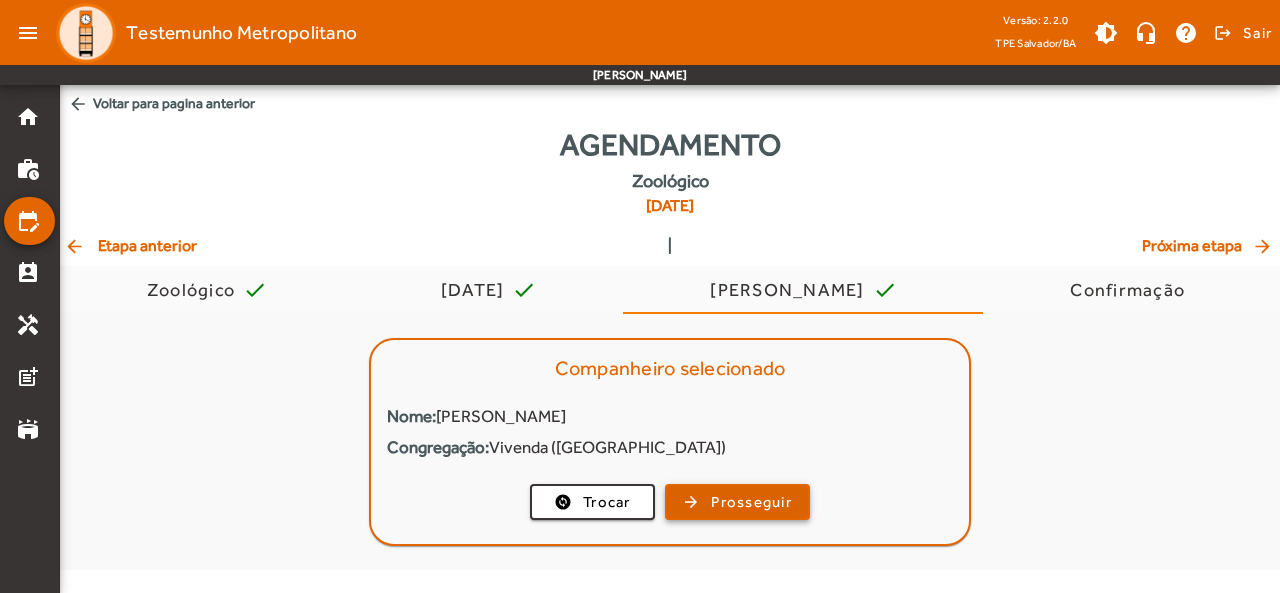 click on "Prosseguir" 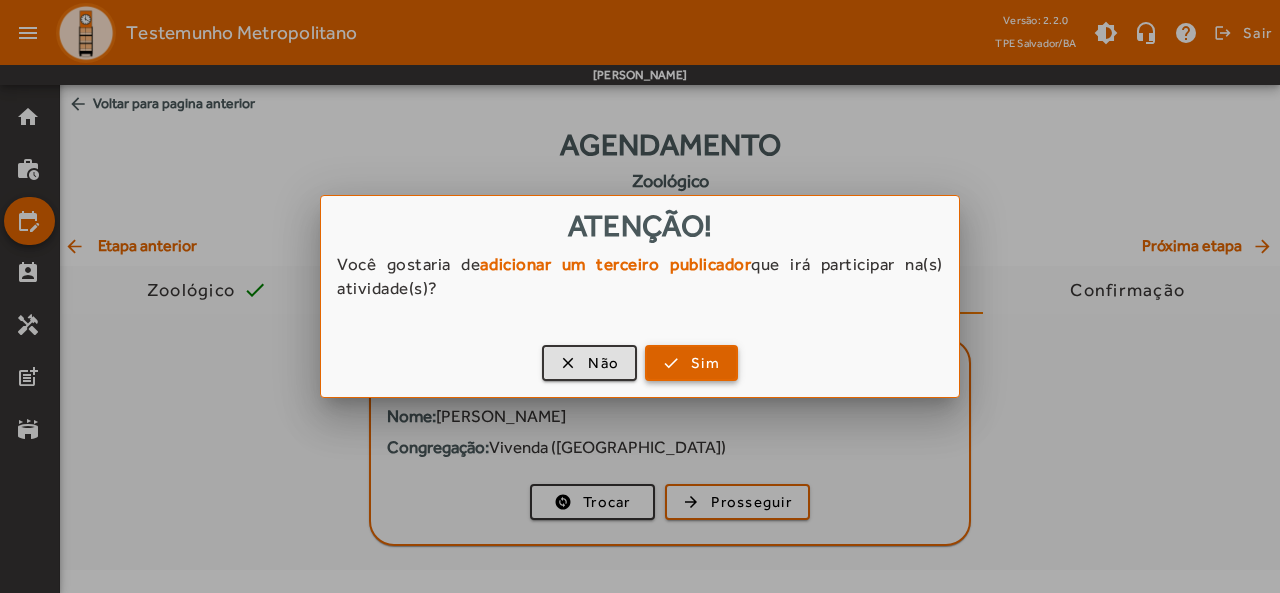 click at bounding box center (691, 363) 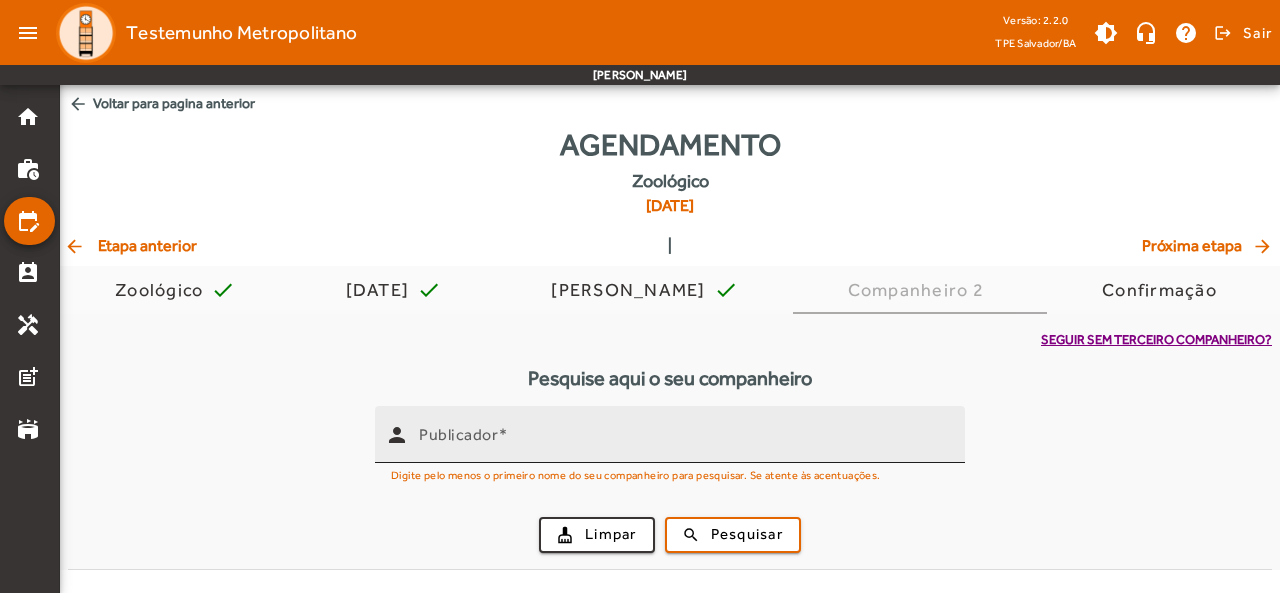 click on "Publicador" at bounding box center (684, 443) 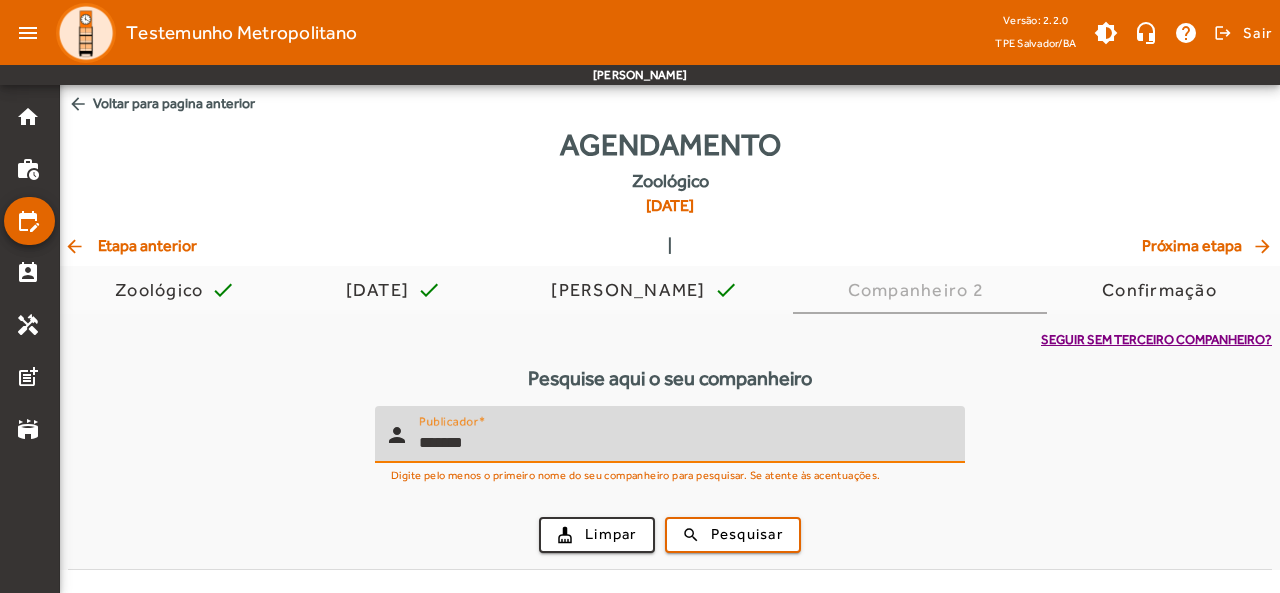 type on "*******" 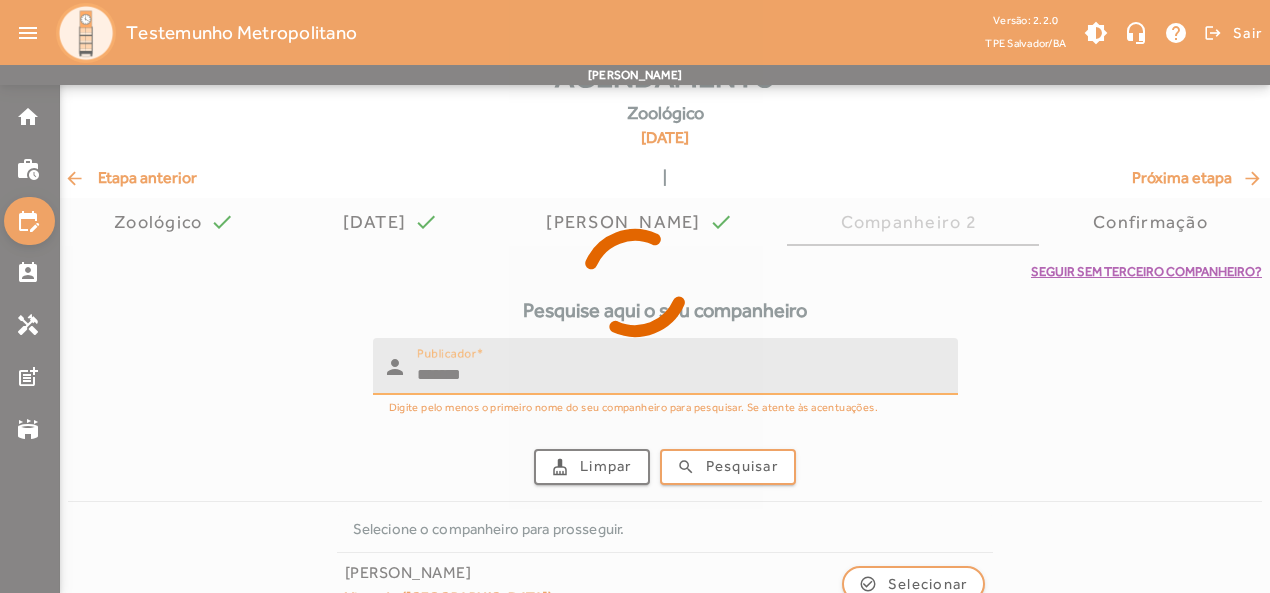 scroll, scrollTop: 106, scrollLeft: 0, axis: vertical 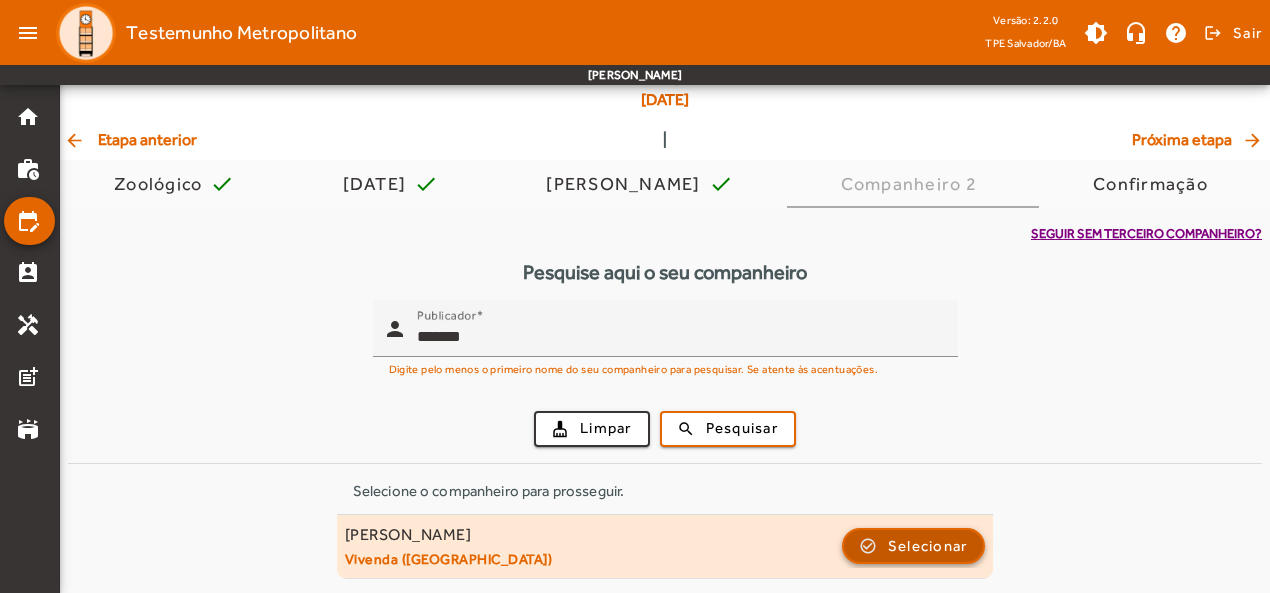 click on "Selecionar" 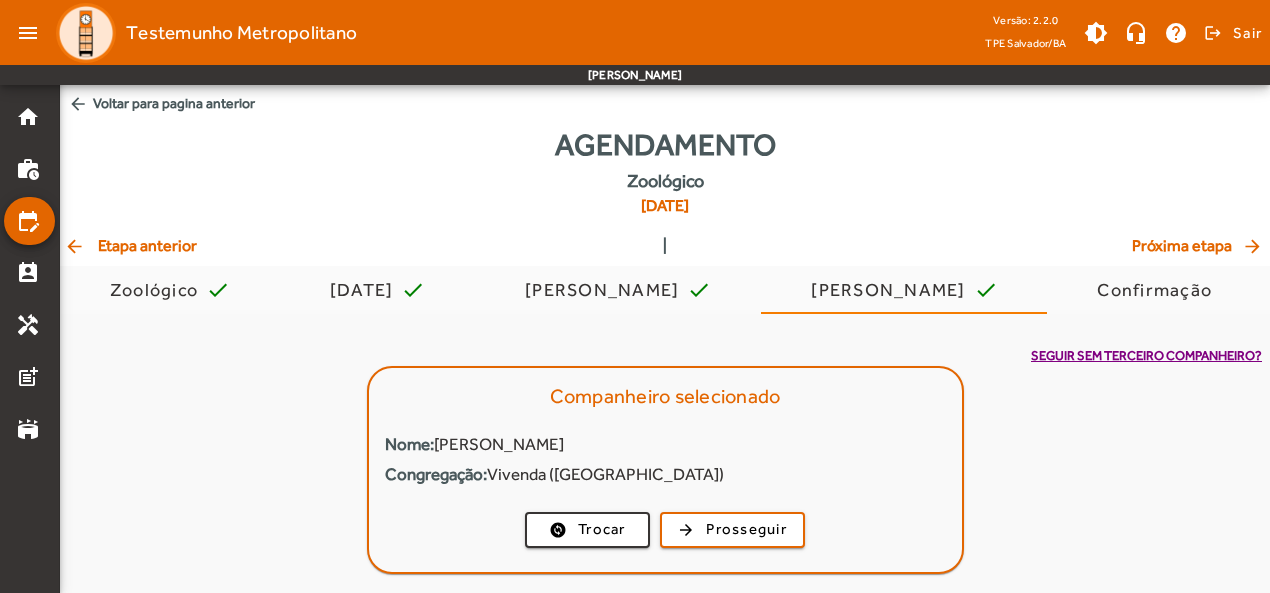 scroll, scrollTop: 4, scrollLeft: 0, axis: vertical 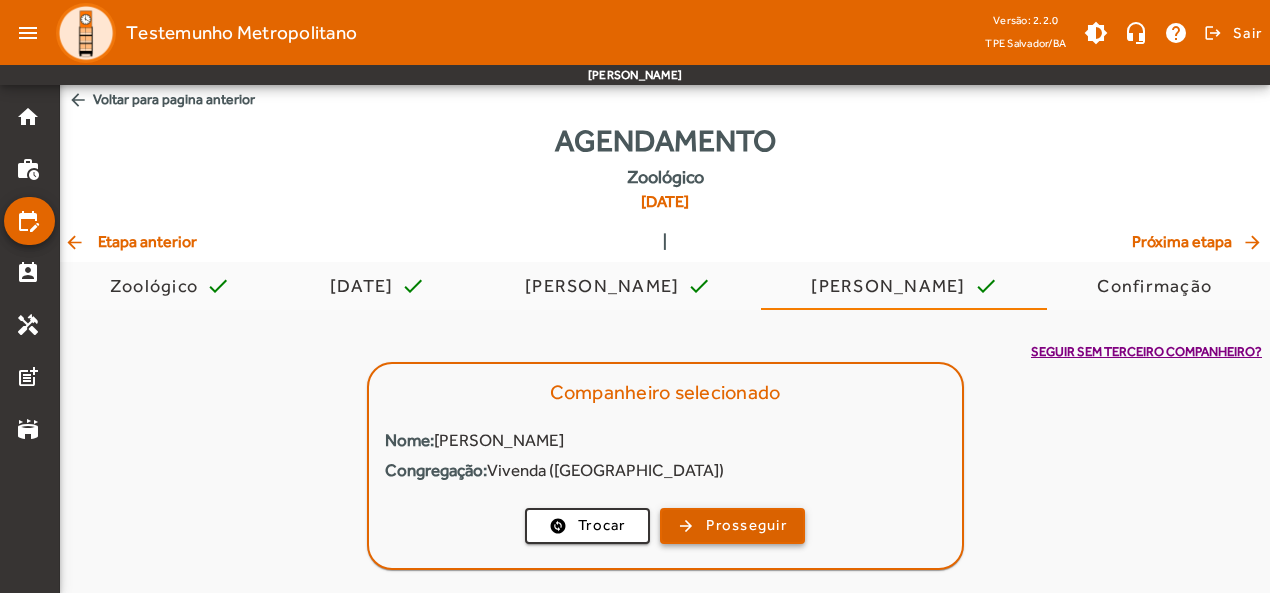 click on "Prosseguir" 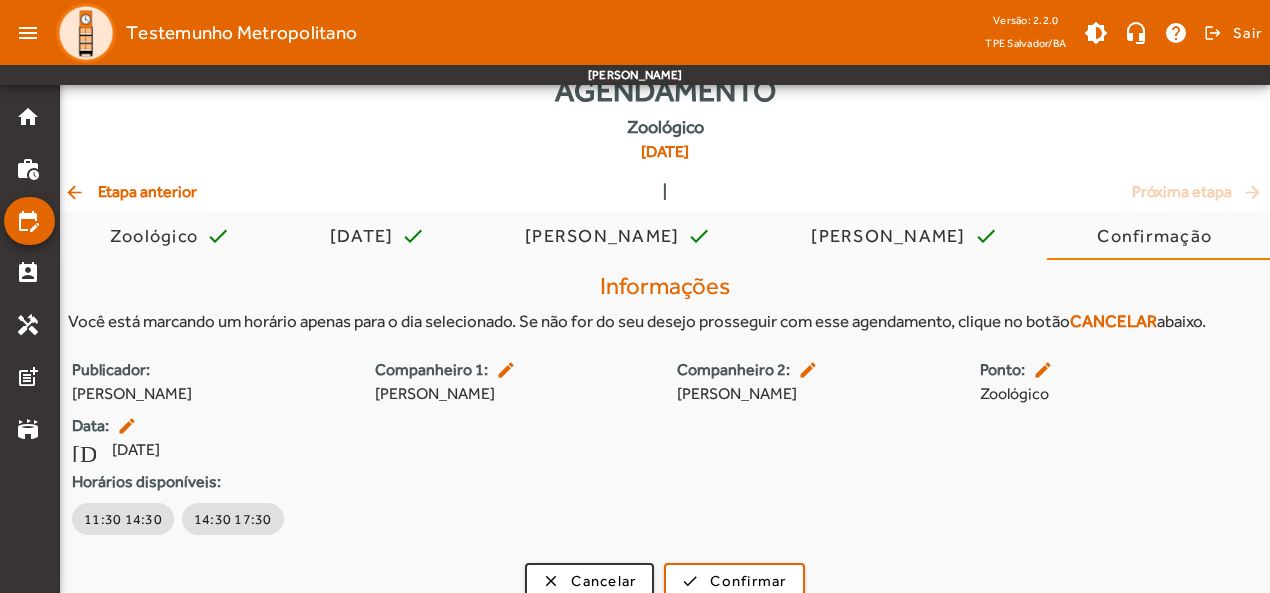scroll, scrollTop: 76, scrollLeft: 0, axis: vertical 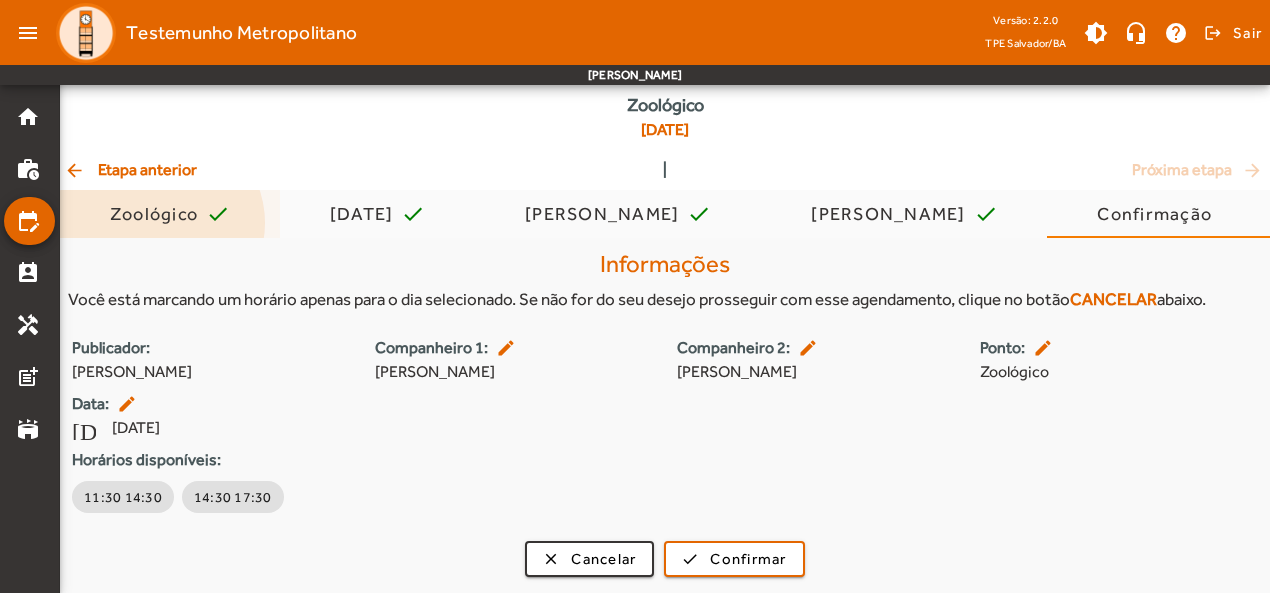 click on "Zoológico" at bounding box center (158, 214) 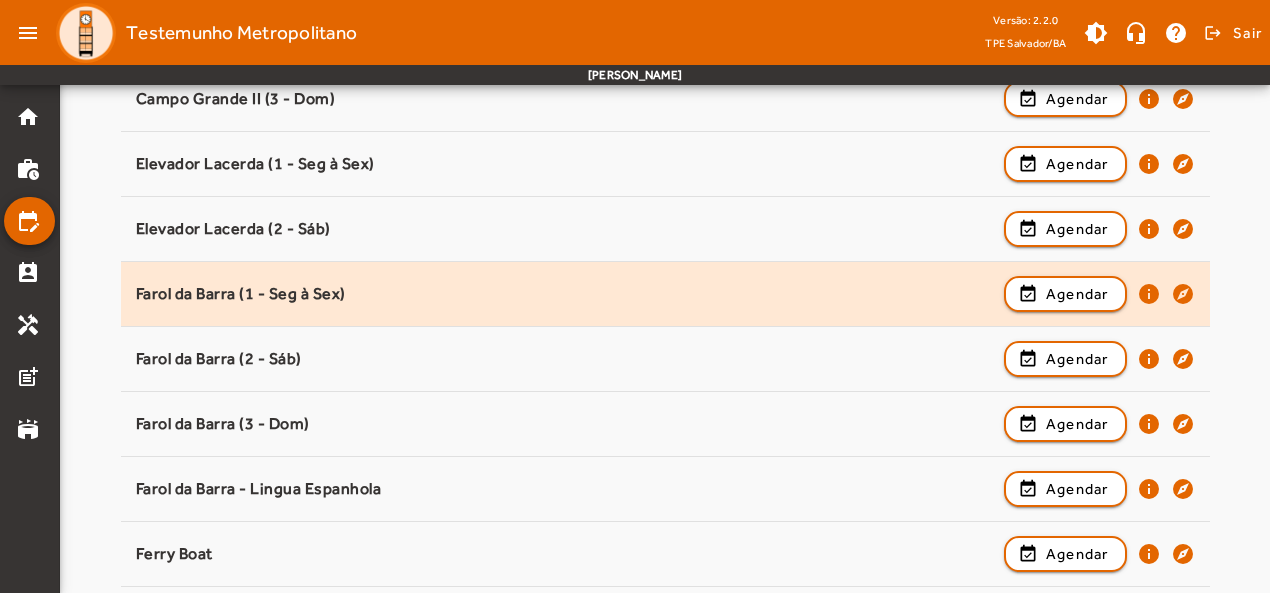 scroll, scrollTop: 814, scrollLeft: 0, axis: vertical 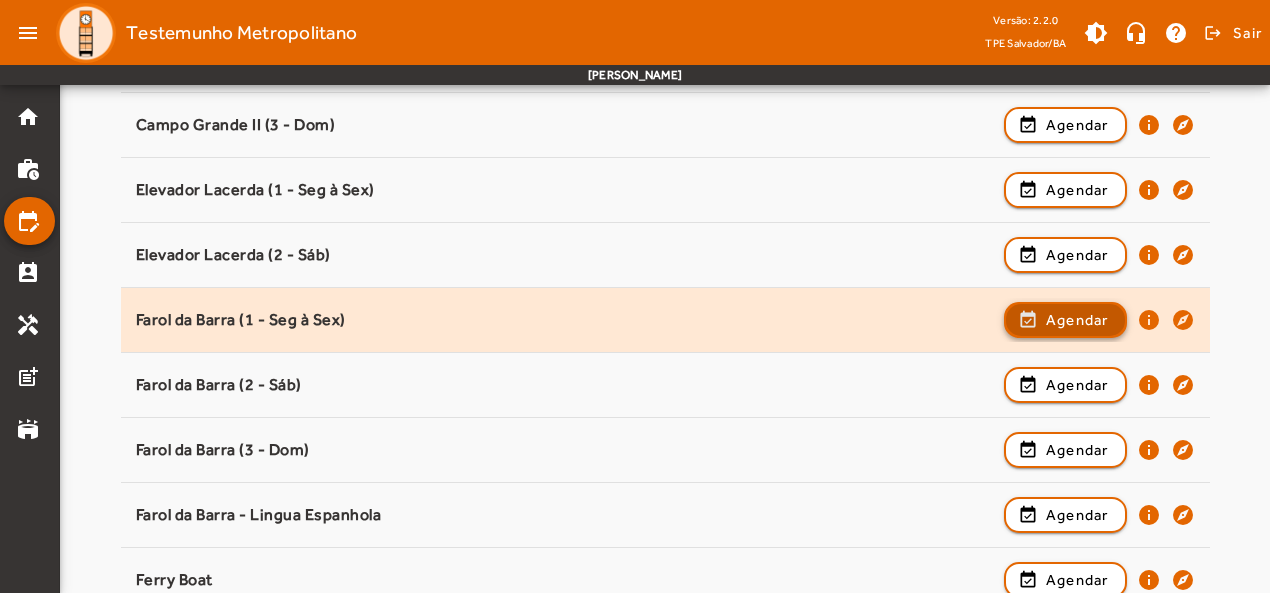 click 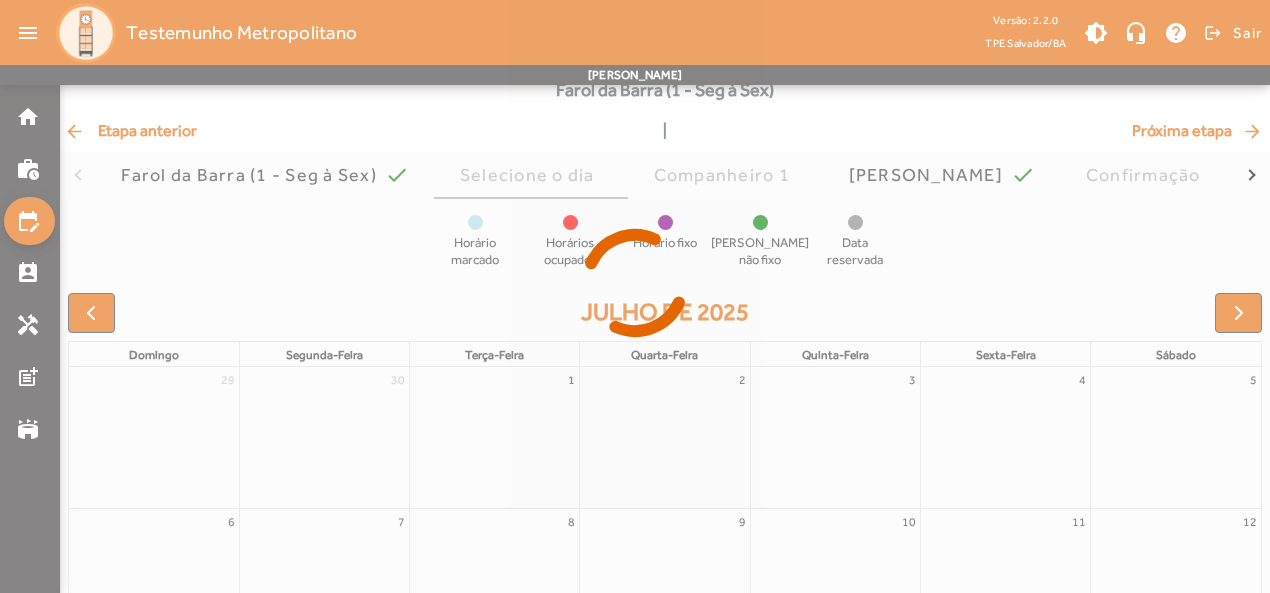 scroll, scrollTop: 200, scrollLeft: 0, axis: vertical 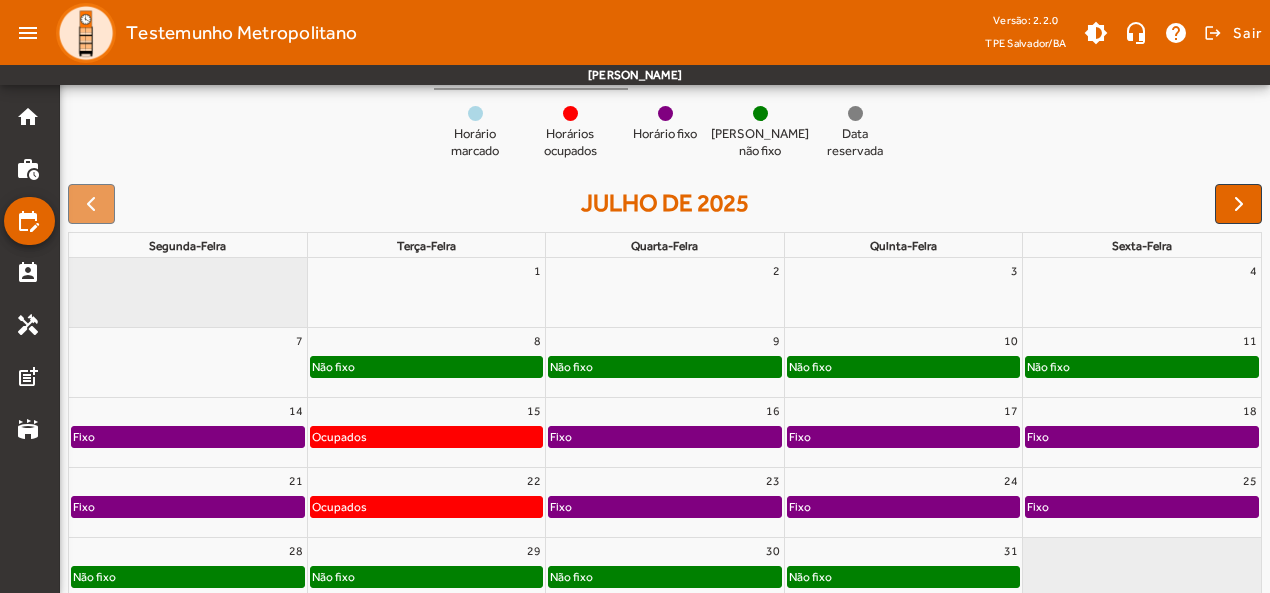 click on "Não fixo" at bounding box center (1048, 367) 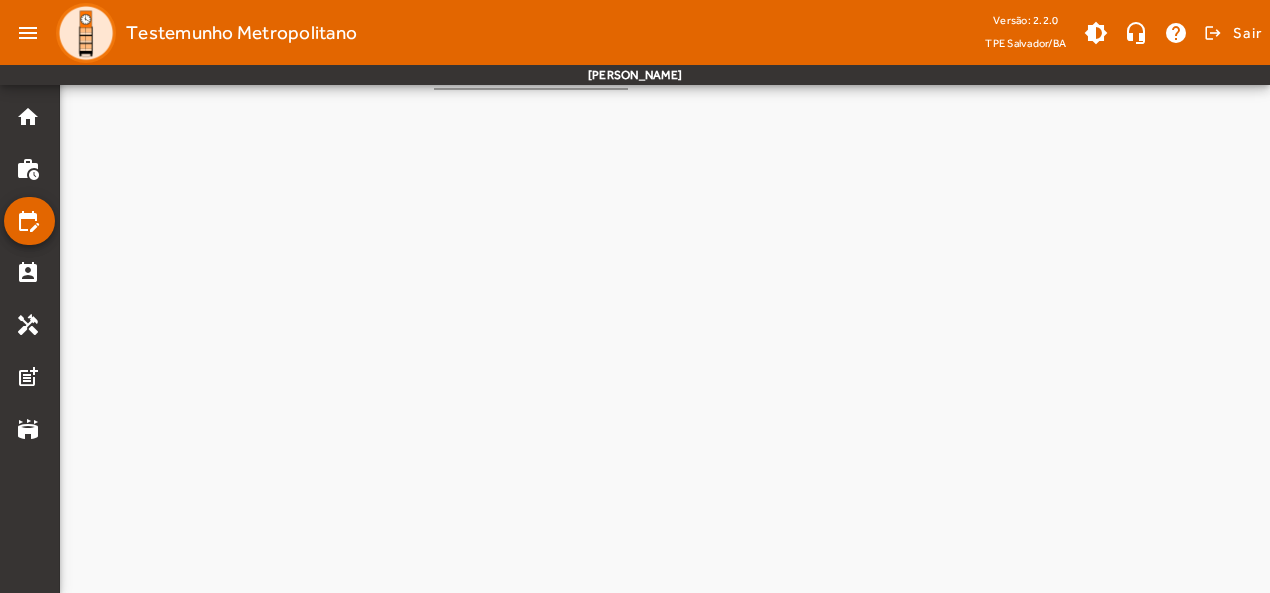 scroll, scrollTop: 0, scrollLeft: 0, axis: both 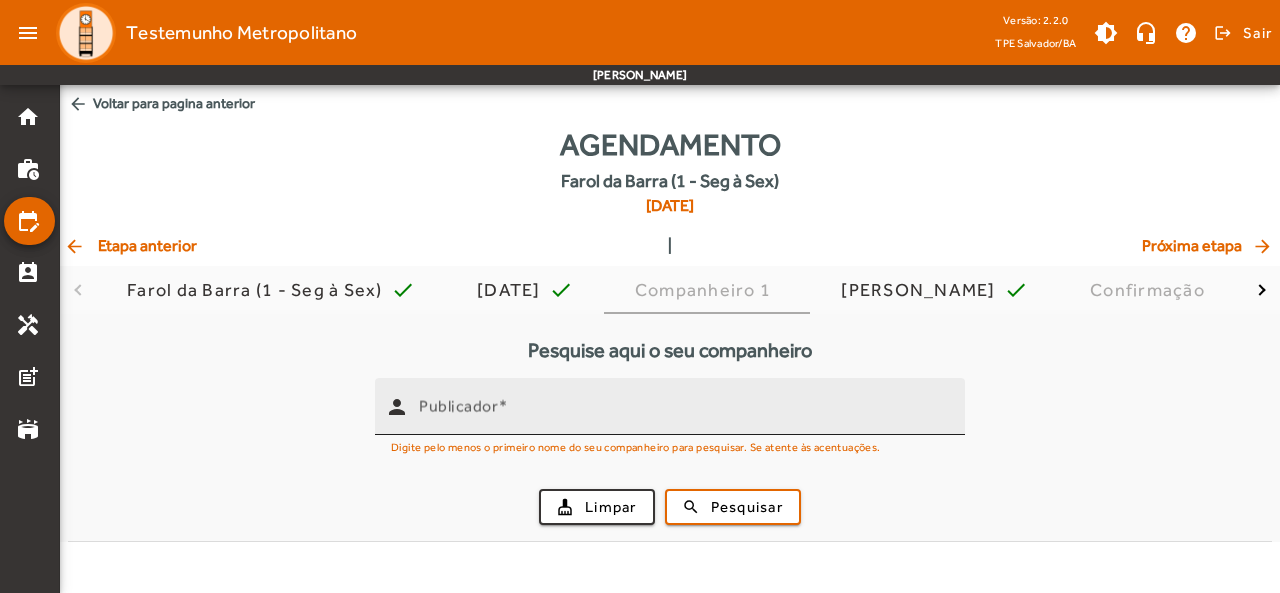 click on "Publicador" at bounding box center (684, 415) 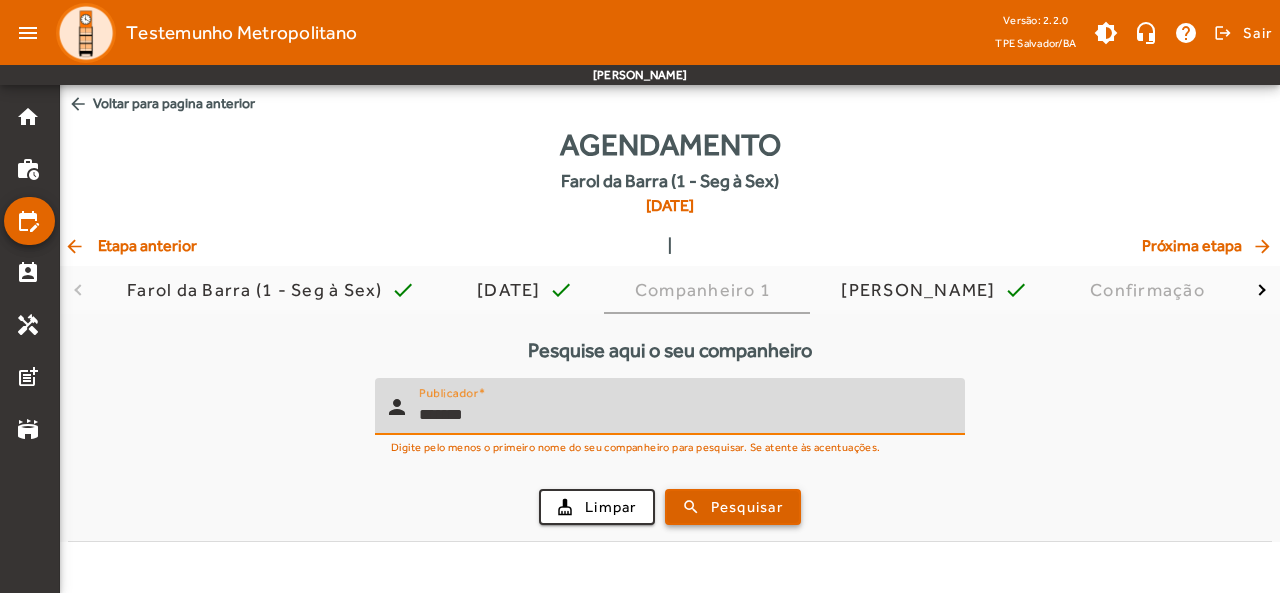 type on "*******" 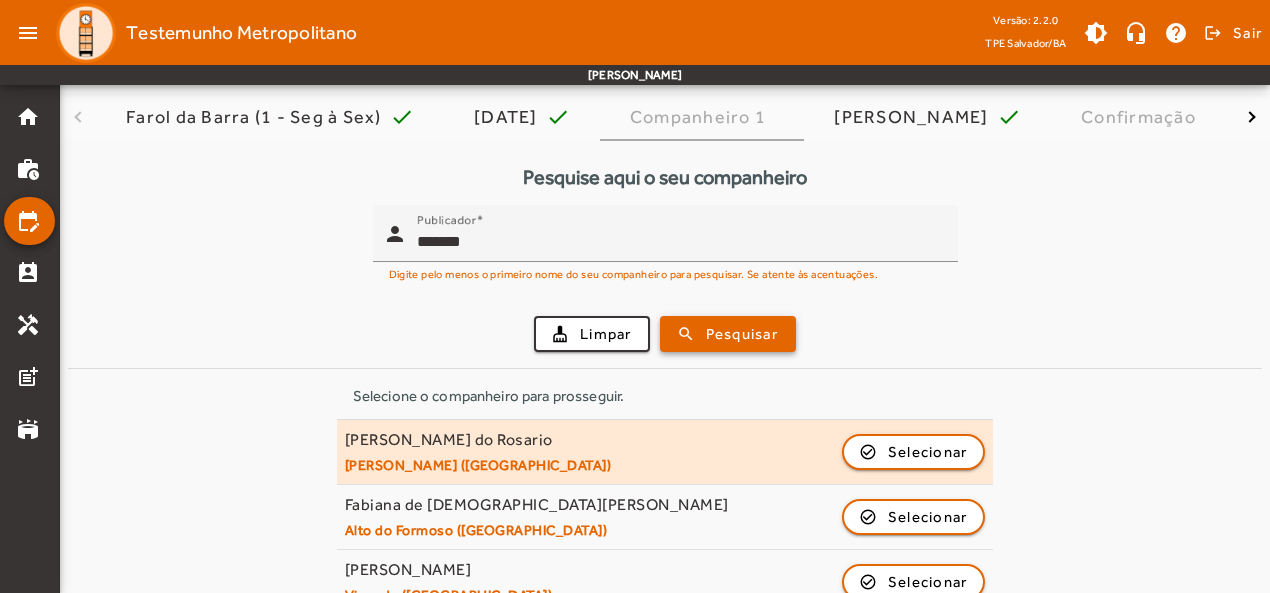 scroll, scrollTop: 200, scrollLeft: 0, axis: vertical 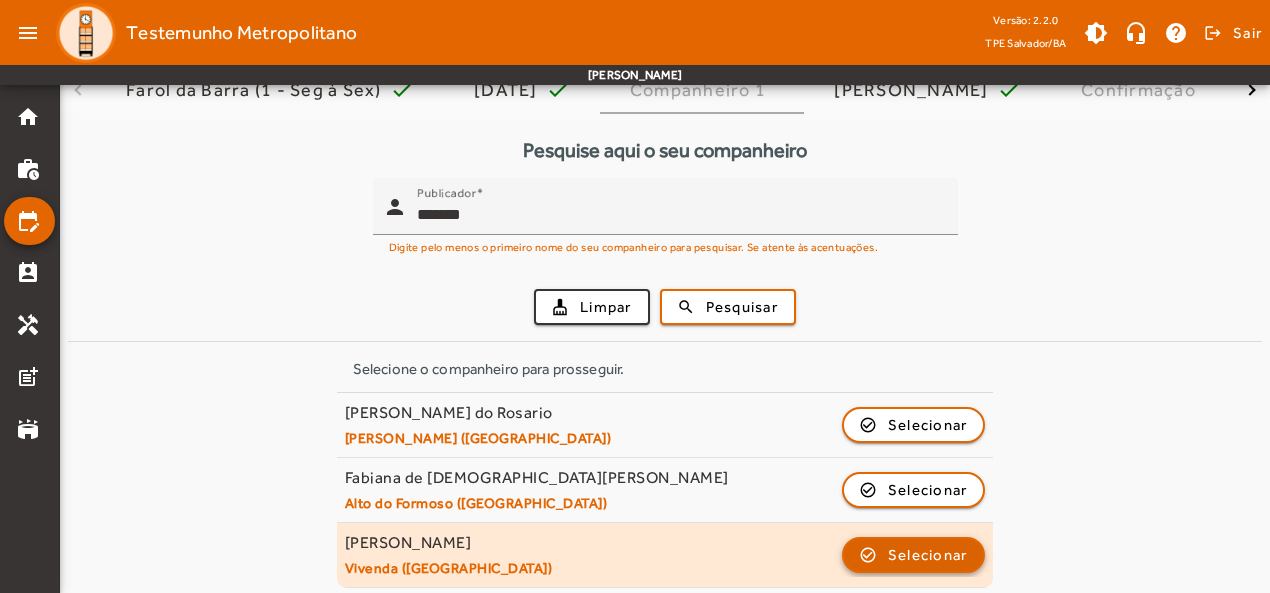 click on "Selecionar" 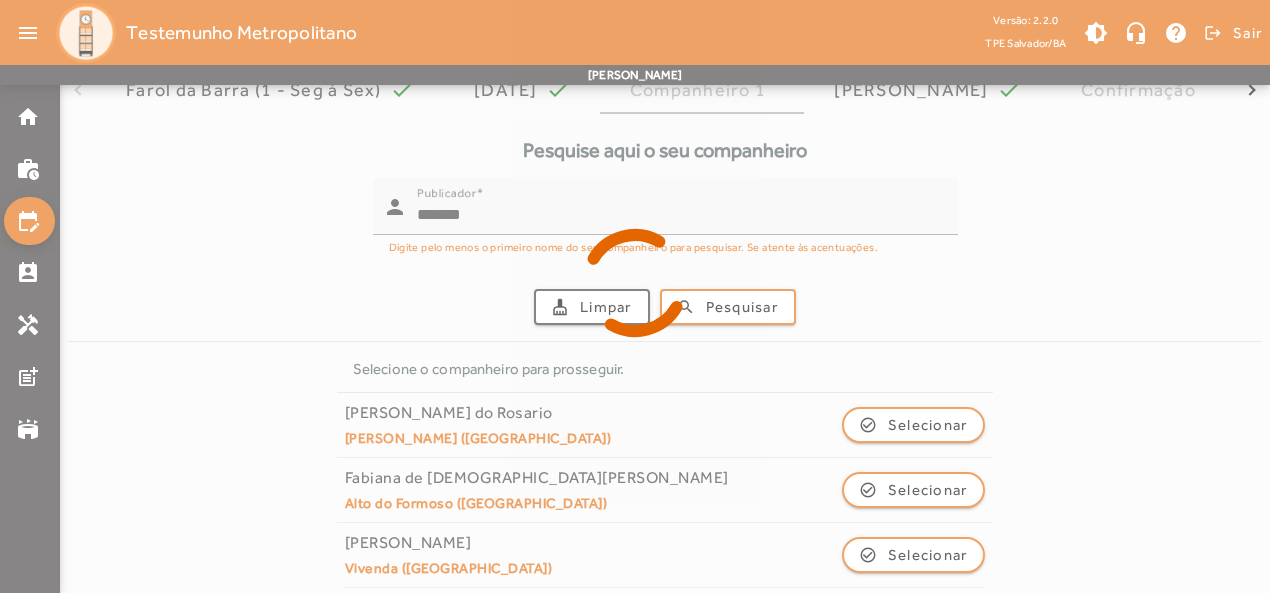 scroll, scrollTop: 0, scrollLeft: 0, axis: both 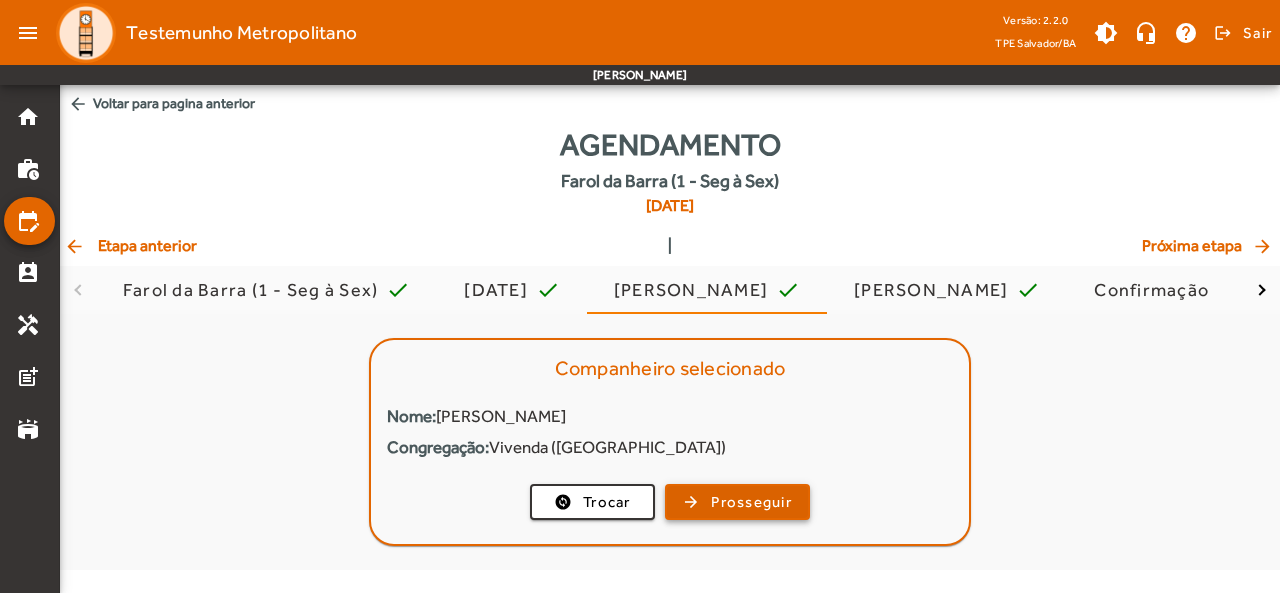 click on "Prosseguir" 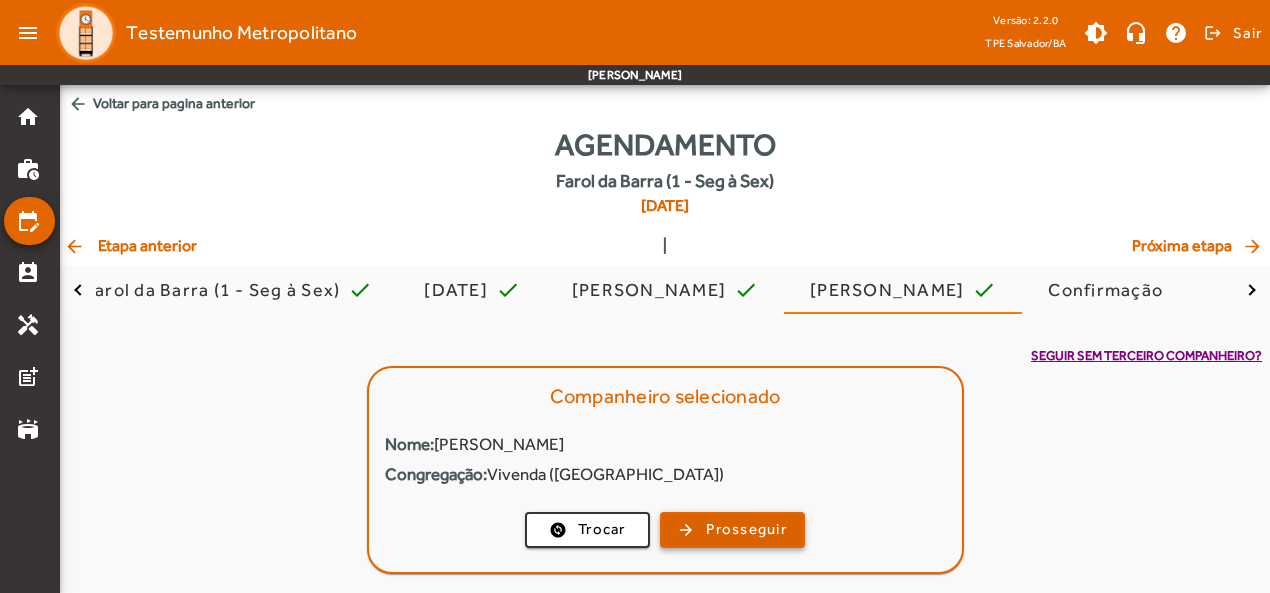 click on "Prosseguir" 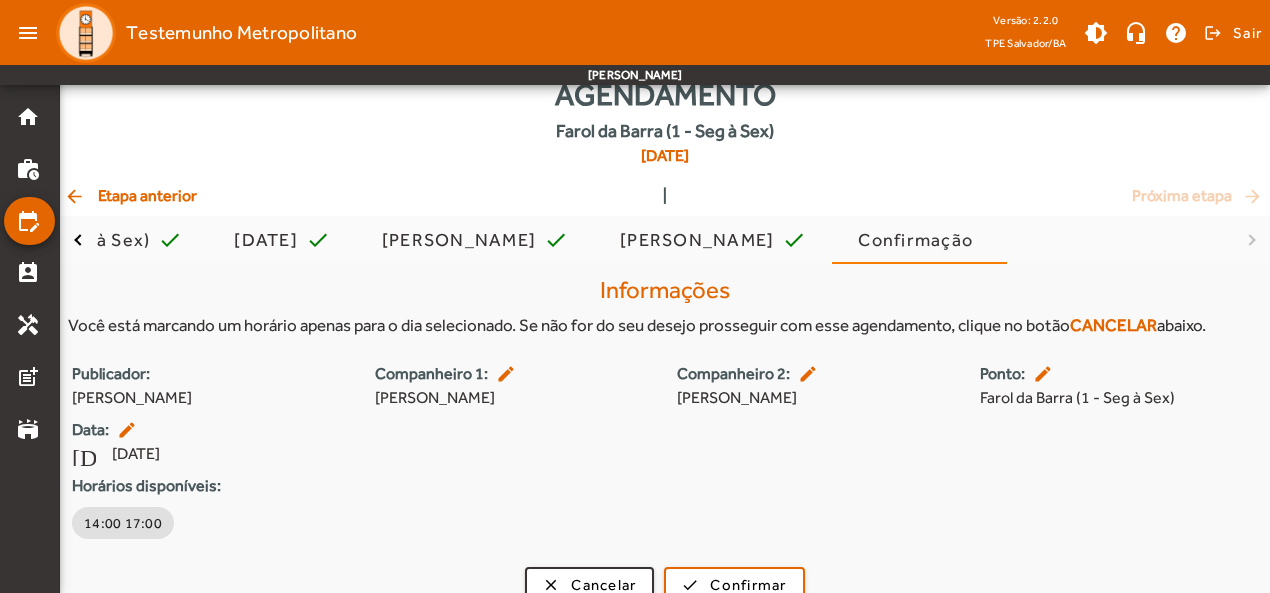 scroll, scrollTop: 76, scrollLeft: 0, axis: vertical 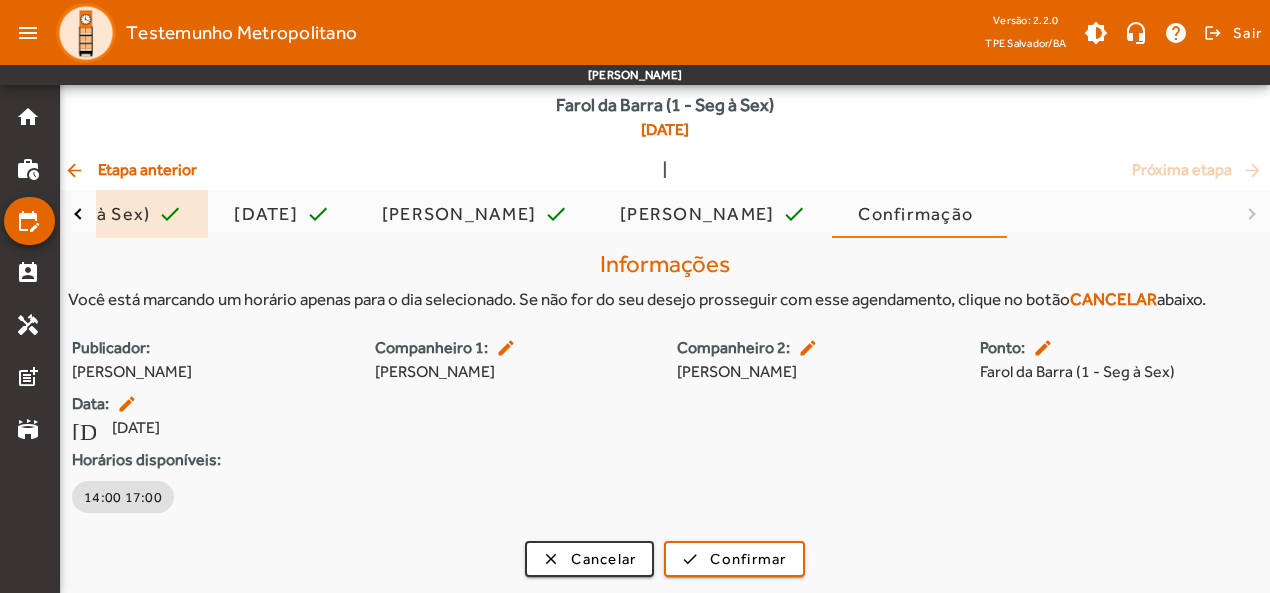 click on "Farol da Barra (1 - Seg à Sex)" at bounding box center [27, 214] 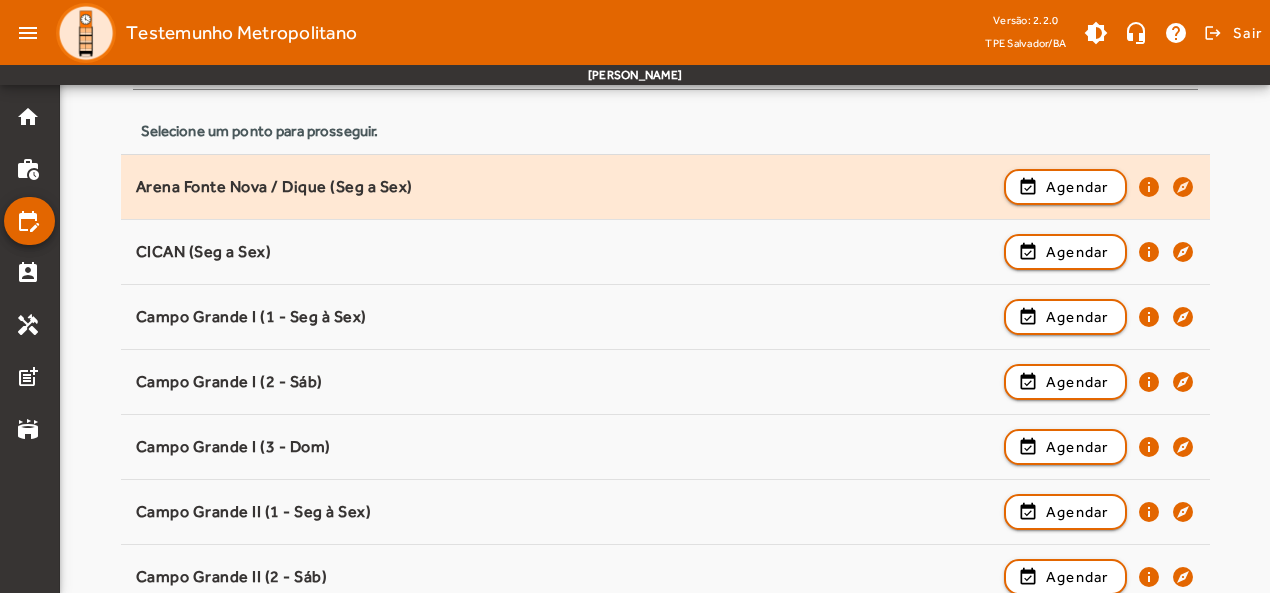 scroll, scrollTop: 300, scrollLeft: 0, axis: vertical 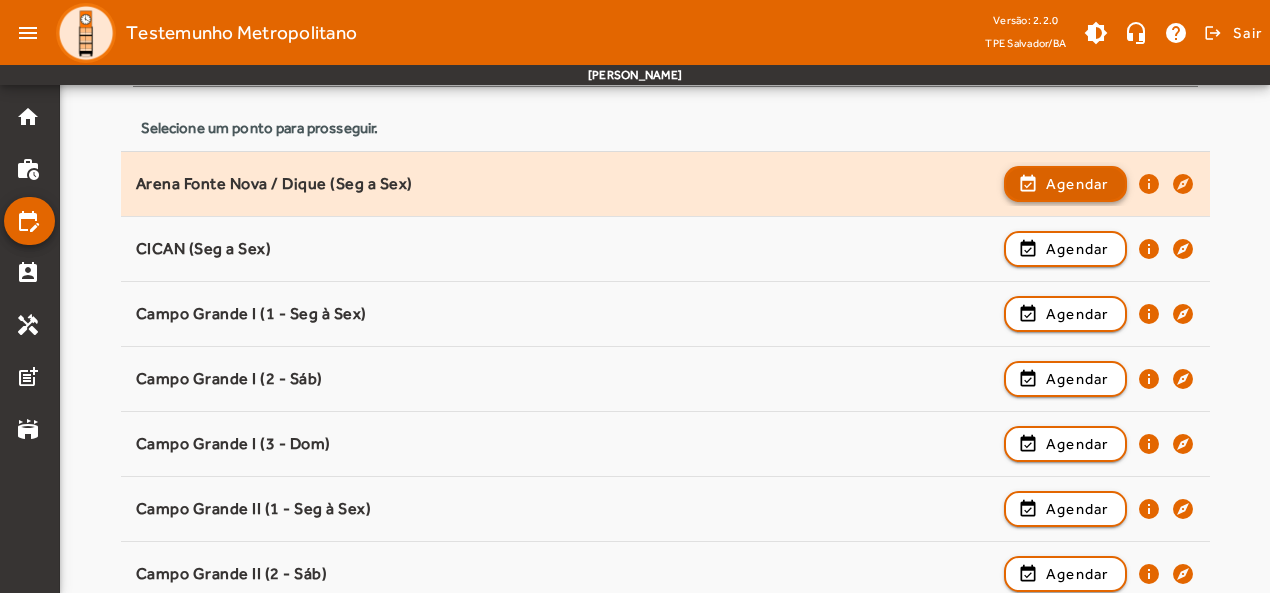 click at bounding box center (1065, 249) 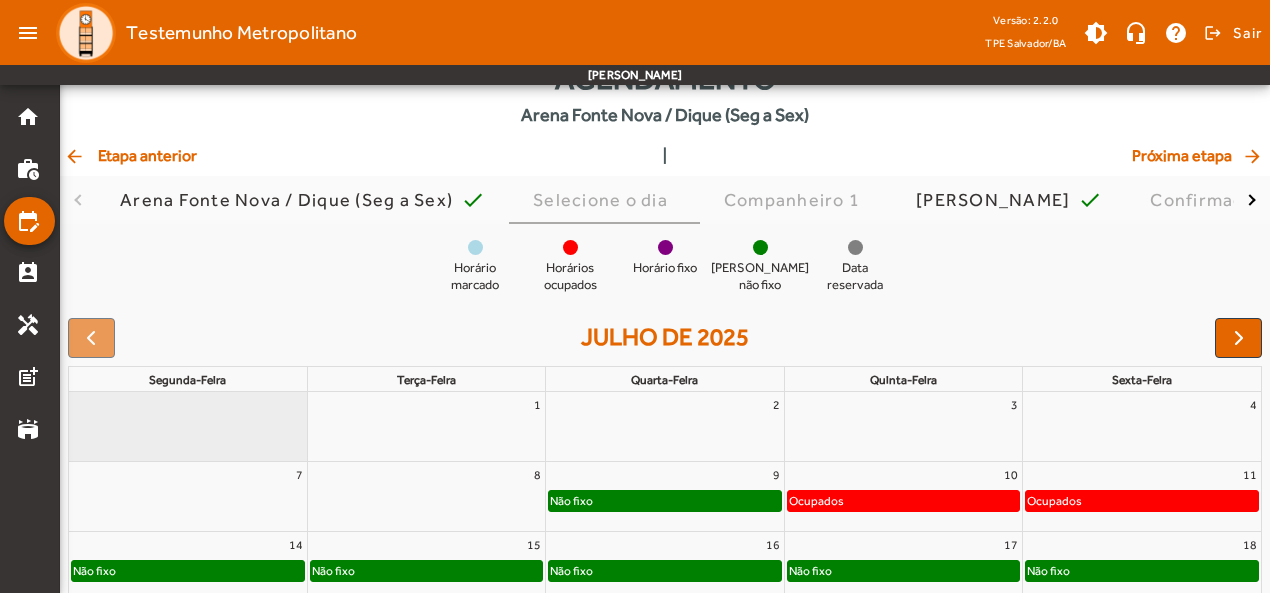 scroll, scrollTop: 0, scrollLeft: 0, axis: both 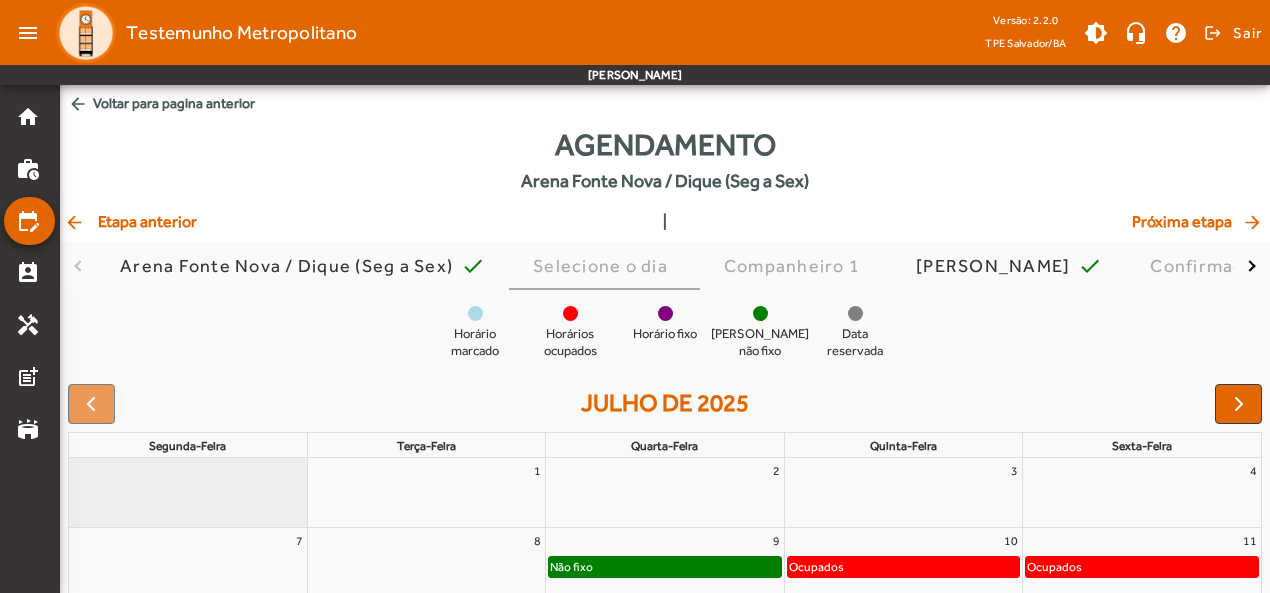 click on "arrow_back  Etapa anterior" 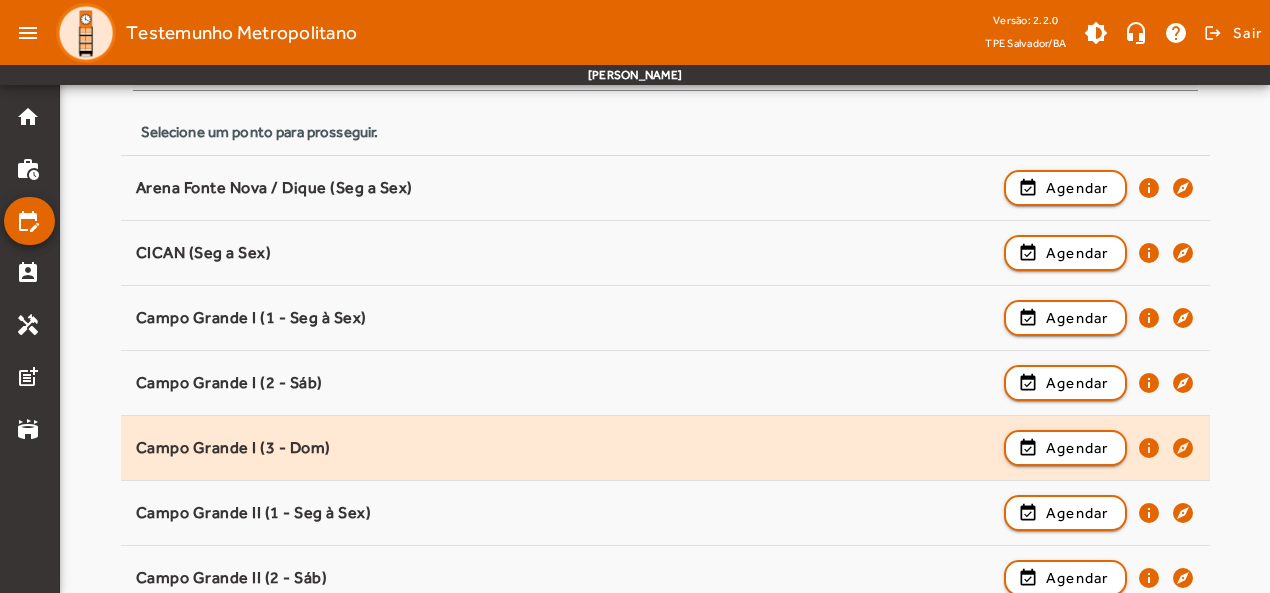 scroll, scrollTop: 300, scrollLeft: 0, axis: vertical 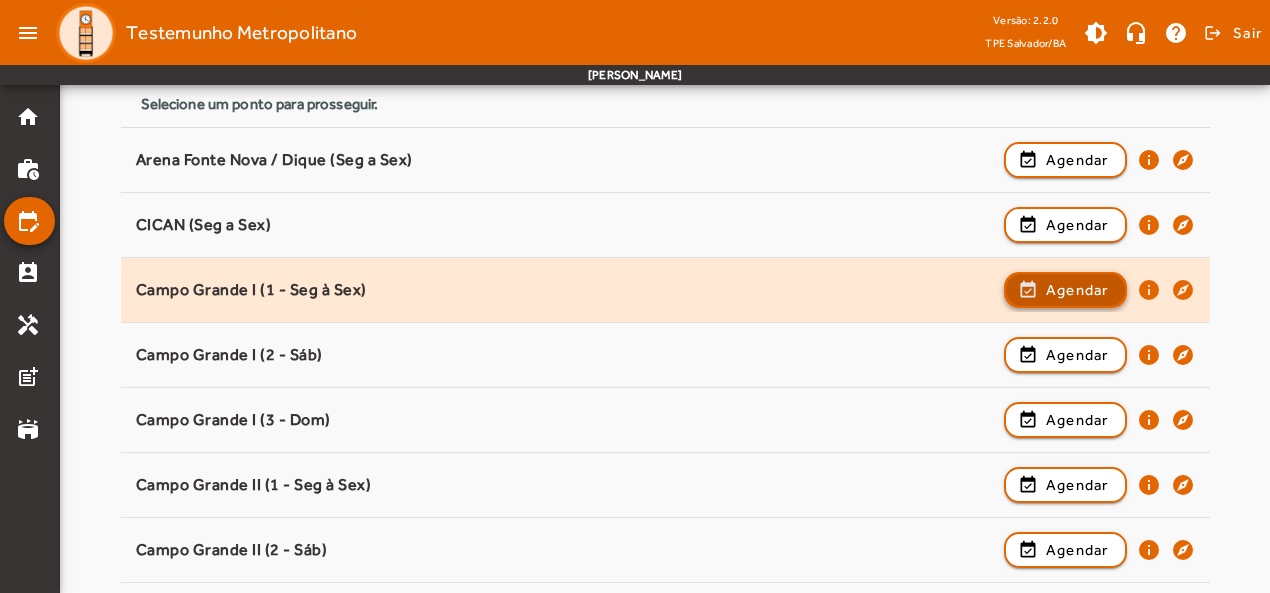 click on "Agendar" 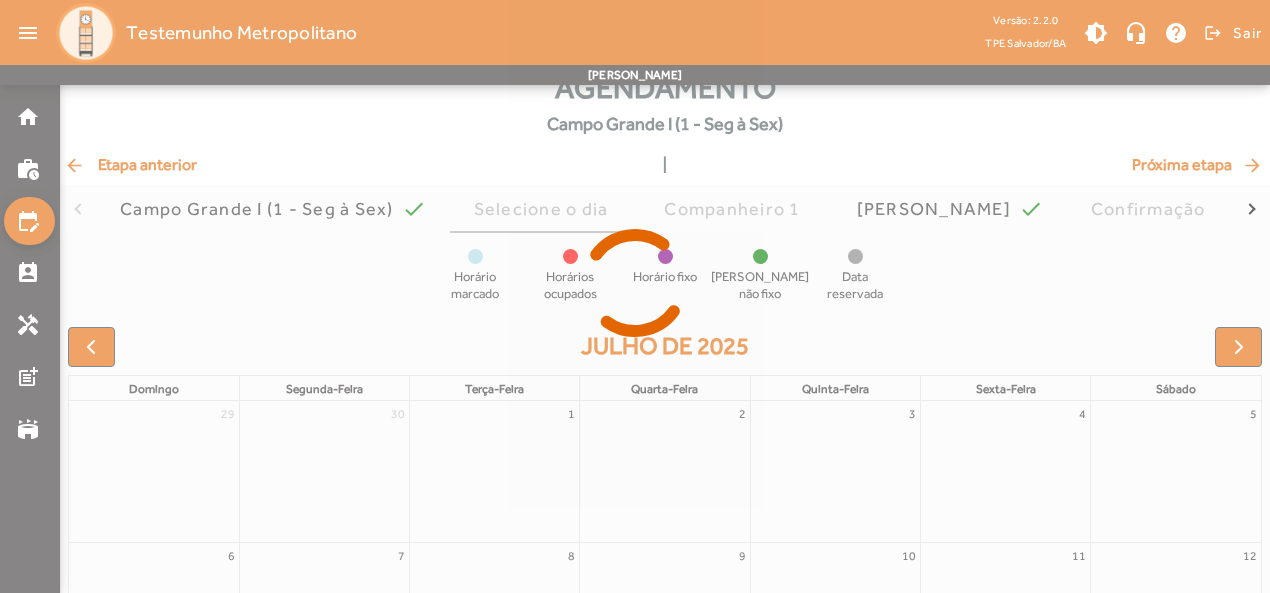 scroll, scrollTop: 100, scrollLeft: 0, axis: vertical 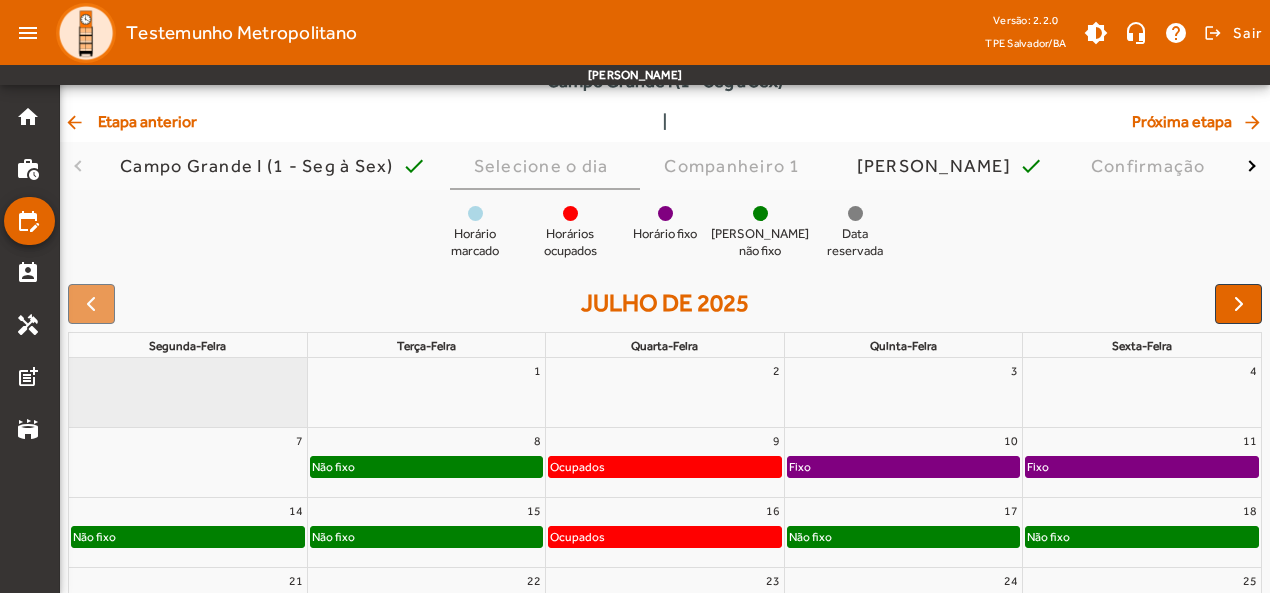 click on "Fixo" 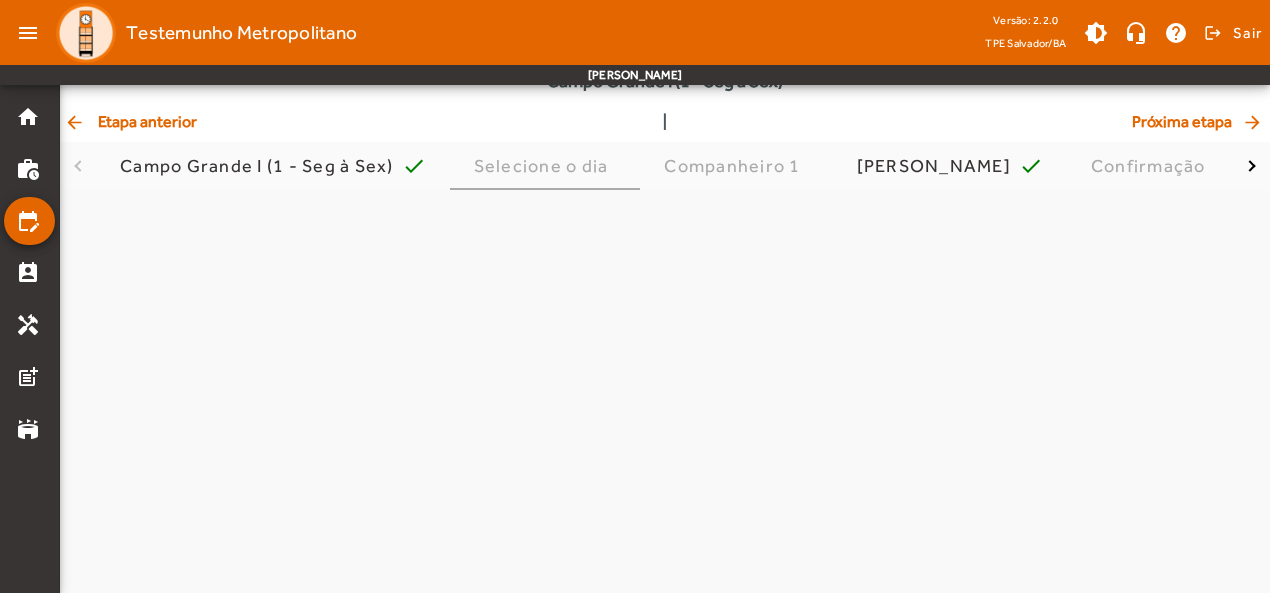 scroll, scrollTop: 0, scrollLeft: 0, axis: both 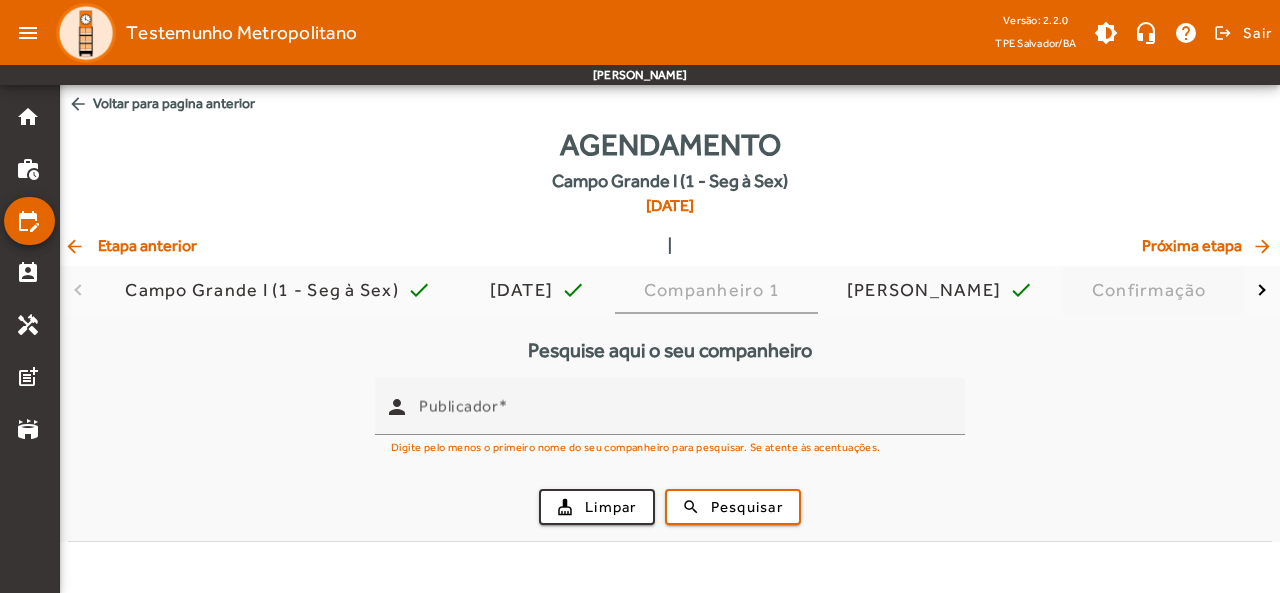 click on "Confirmação" at bounding box center [1154, 290] 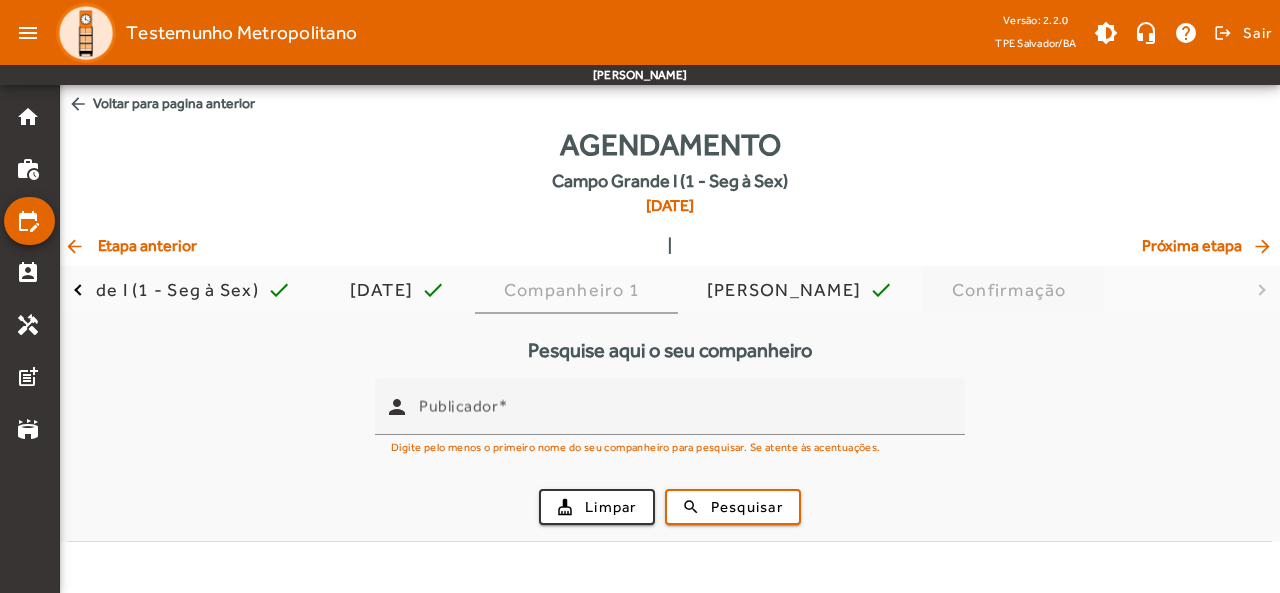 click on "Confirmação" at bounding box center [1013, 290] 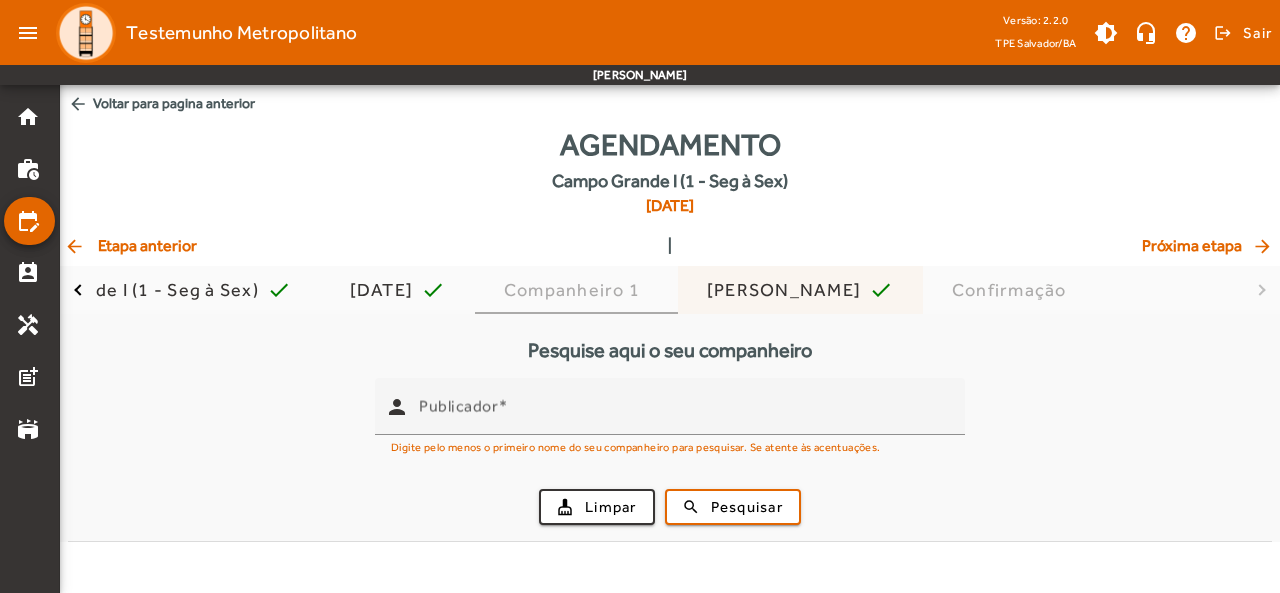 click on "[PERSON_NAME]" at bounding box center [788, 290] 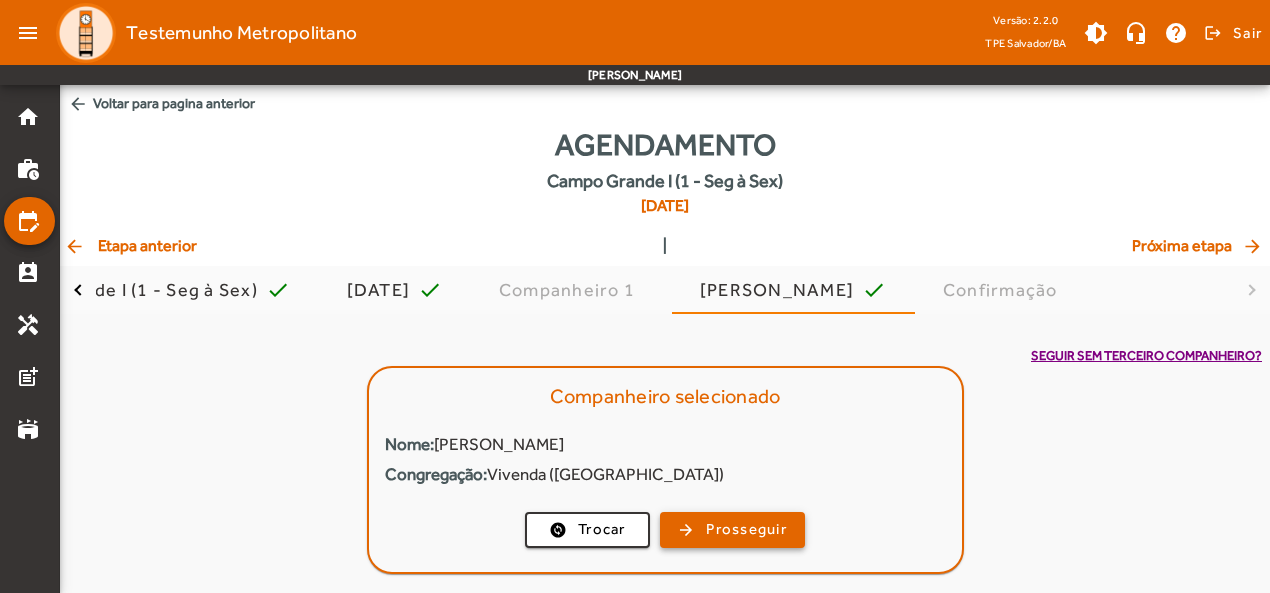 click on "Prosseguir" 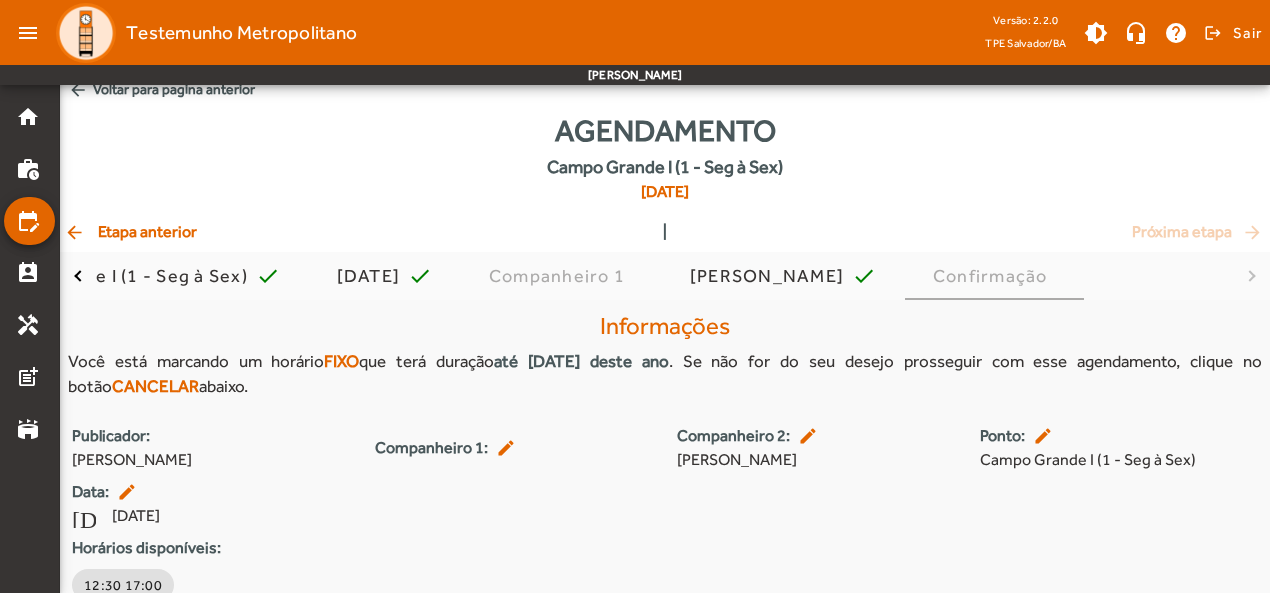 scroll, scrollTop: 101, scrollLeft: 0, axis: vertical 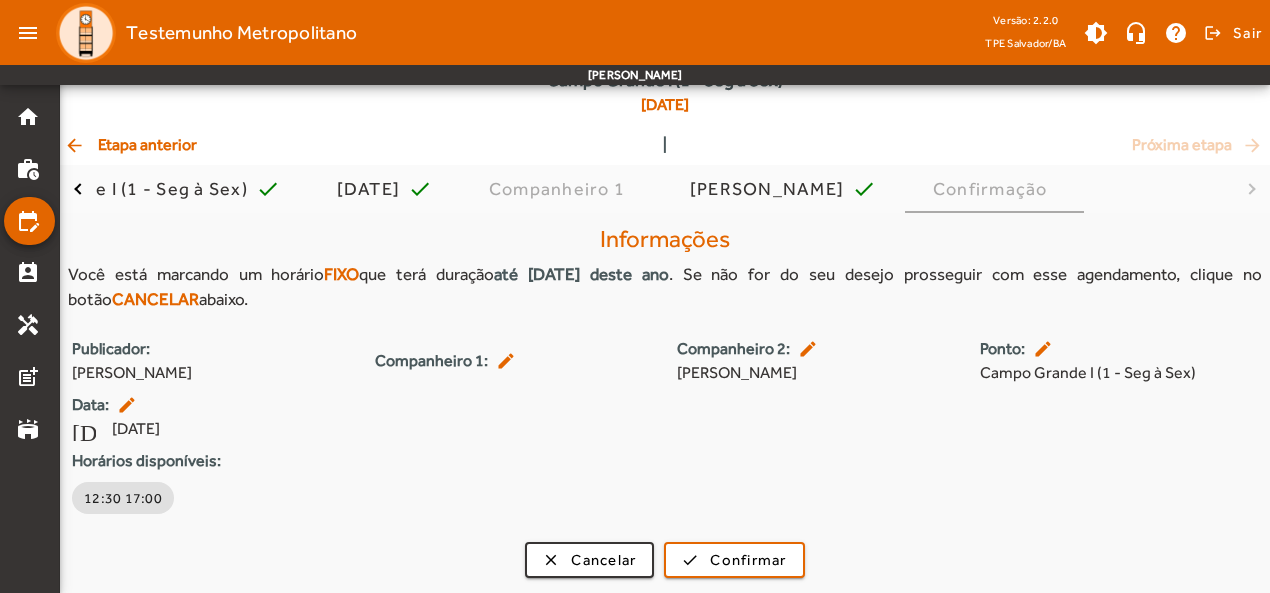 click on "arrow_back  Etapa anterior" 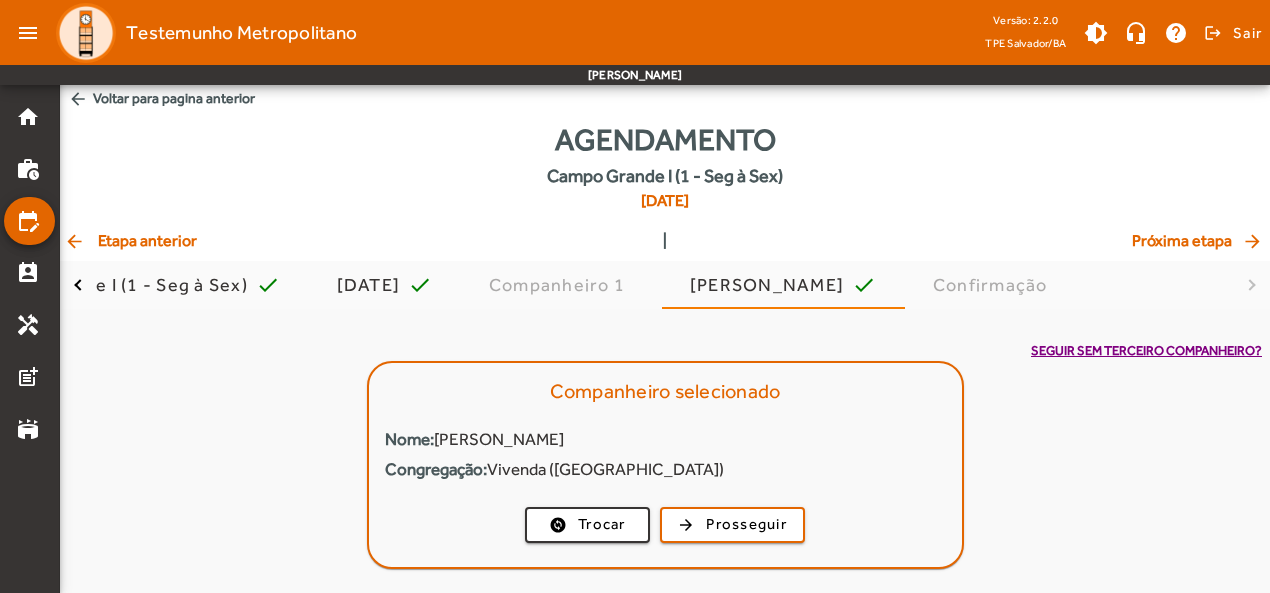 scroll, scrollTop: 0, scrollLeft: 0, axis: both 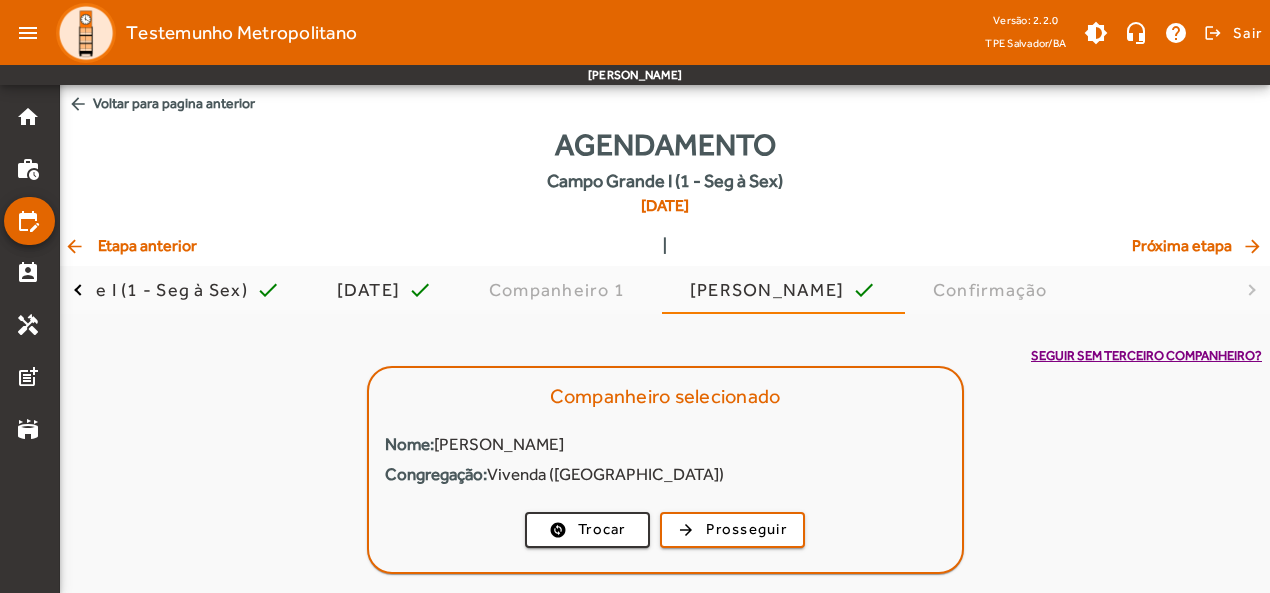 click on "arrow_back  Etapa anterior" 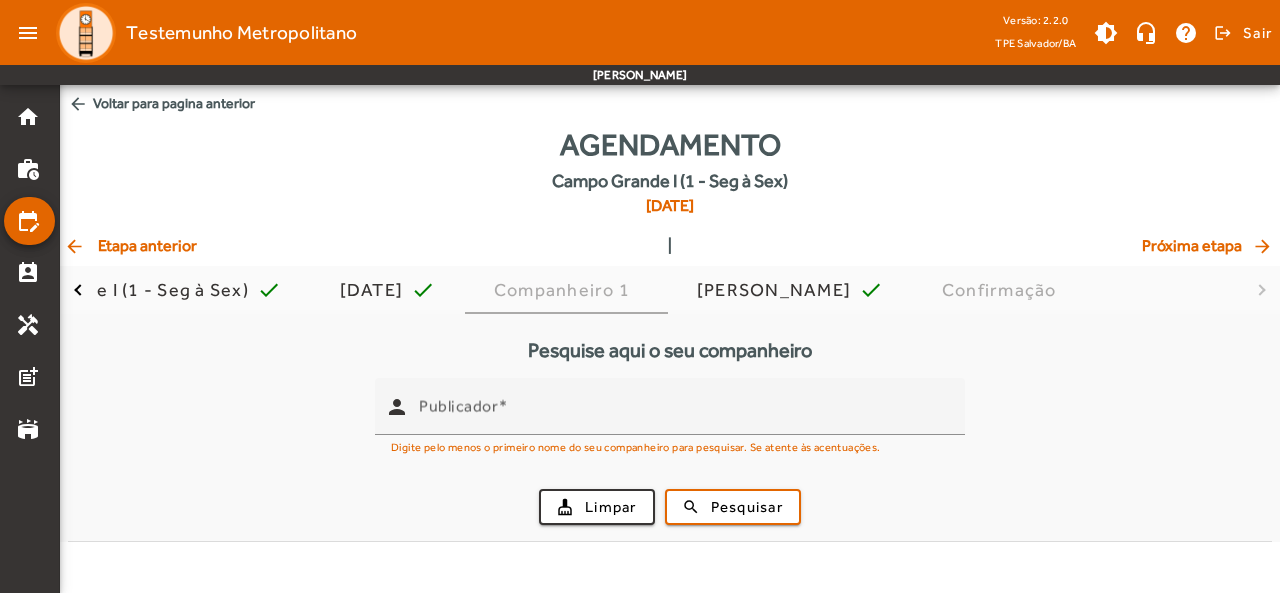 click on "arrow_back  Etapa anterior" 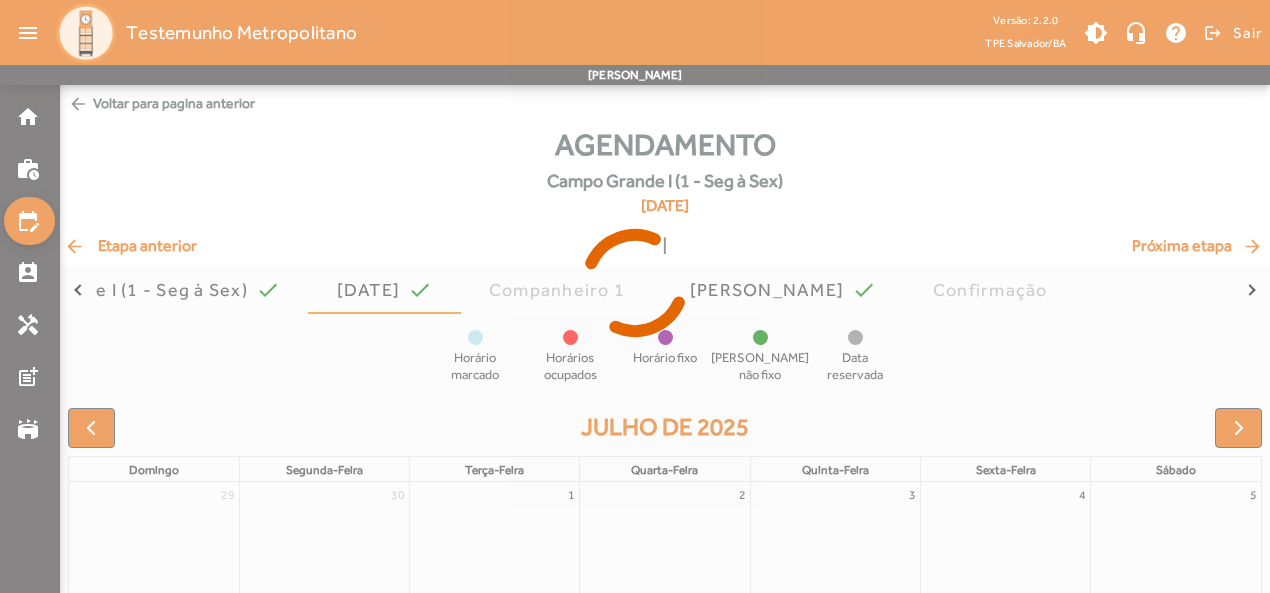 click 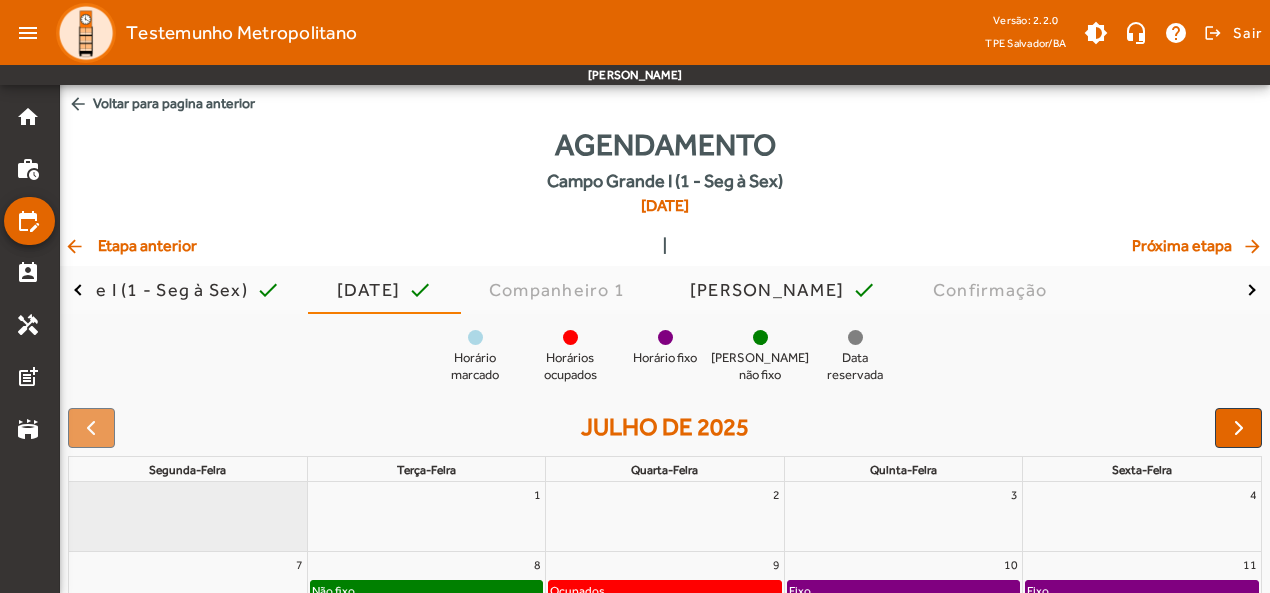 click on "arrow_back  Etapa anterior" 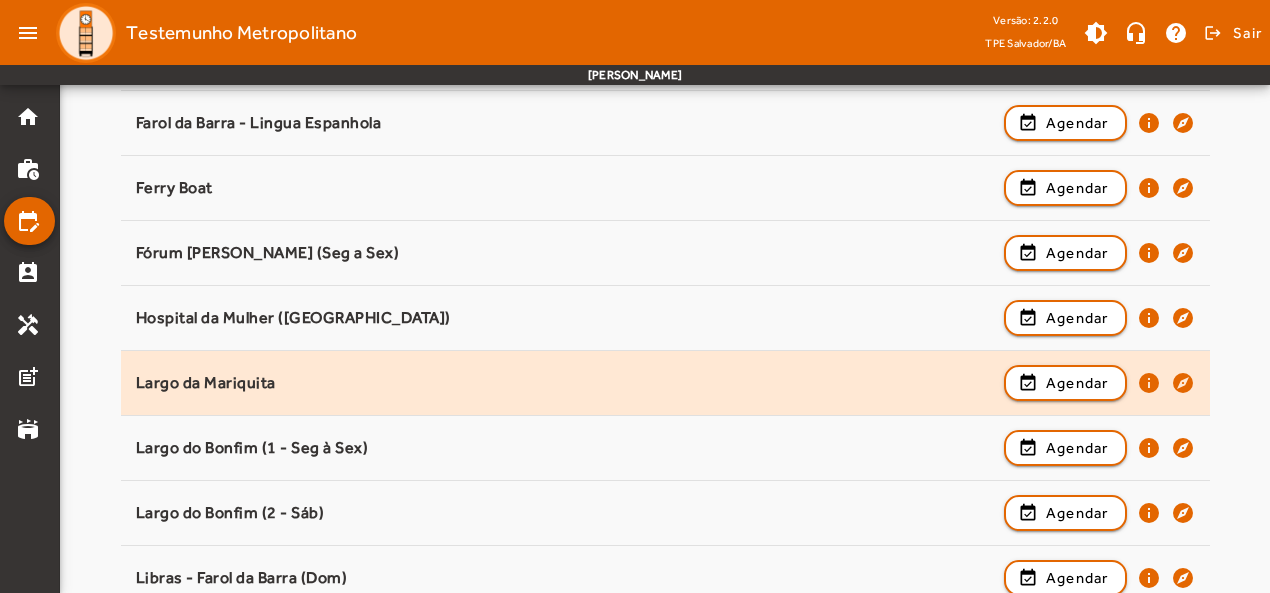 scroll, scrollTop: 1300, scrollLeft: 0, axis: vertical 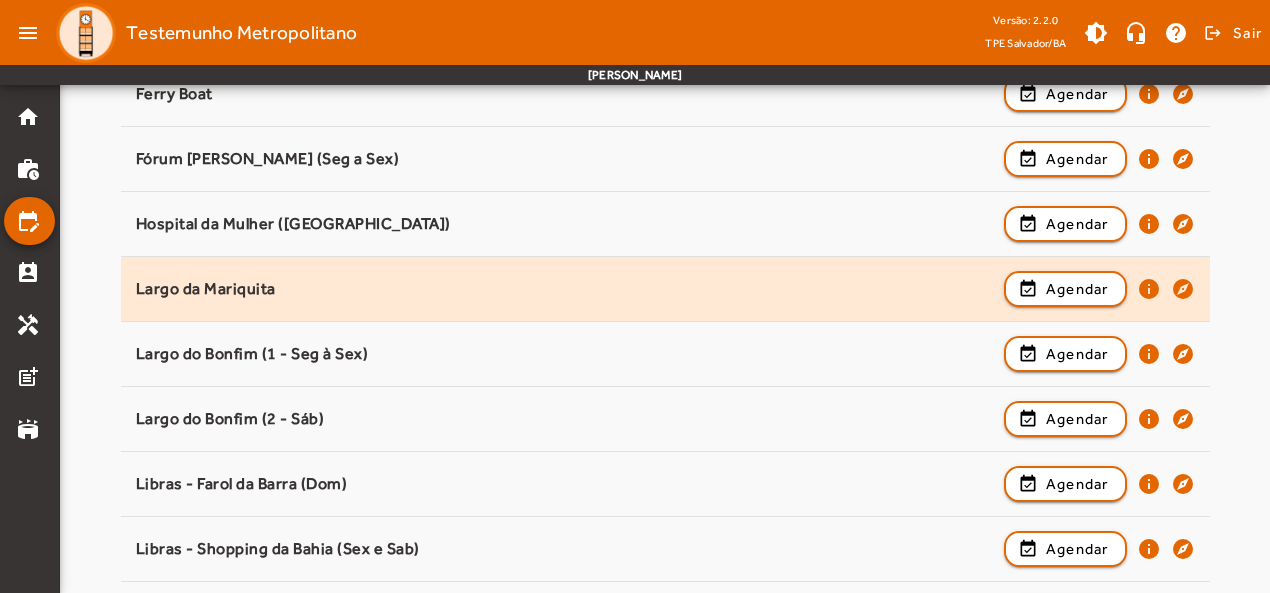 click on "Largo da Mariquita   event_available   Agendar   info  explore" at bounding box center (665, 354) 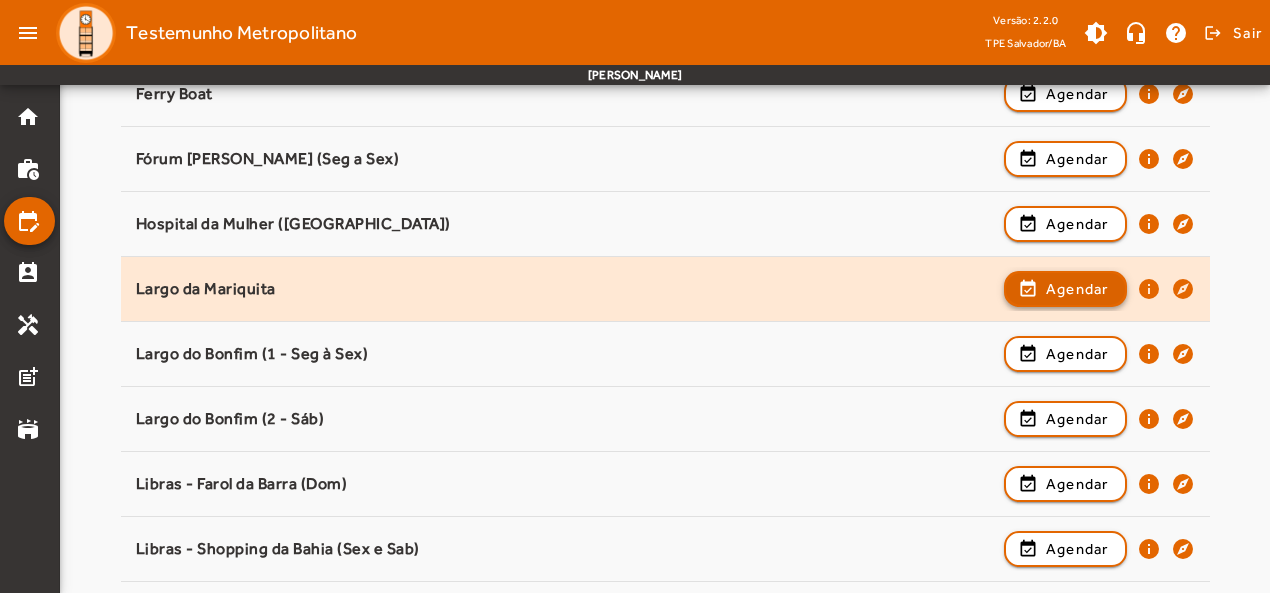 click at bounding box center [1065, 354] 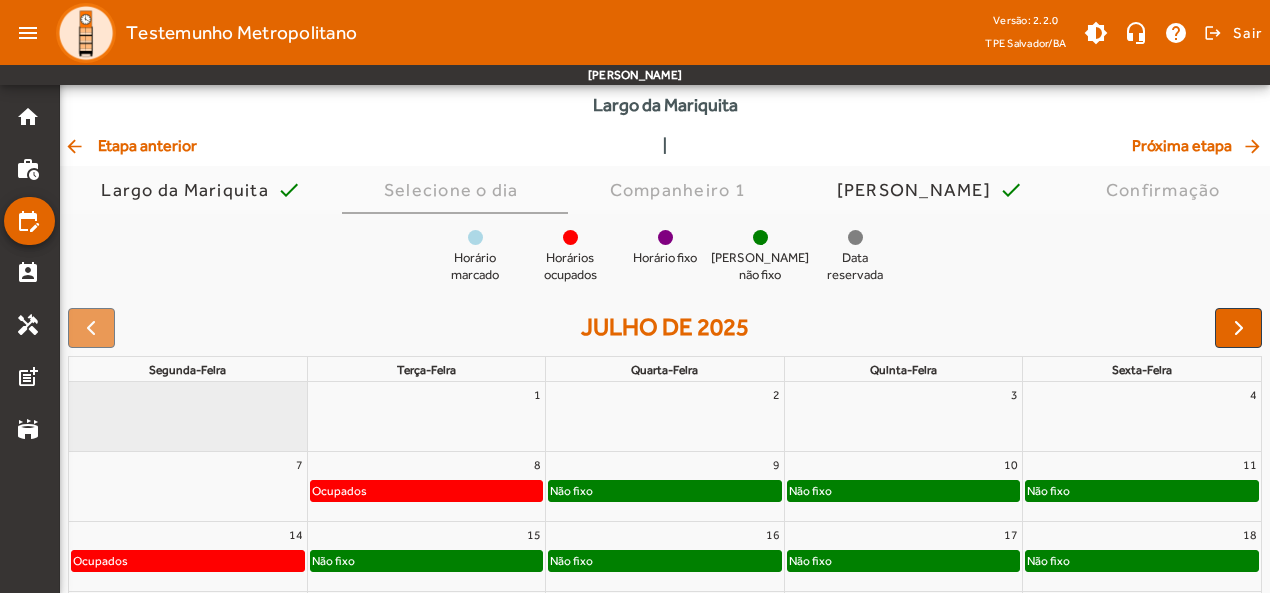 scroll, scrollTop: 100, scrollLeft: 0, axis: vertical 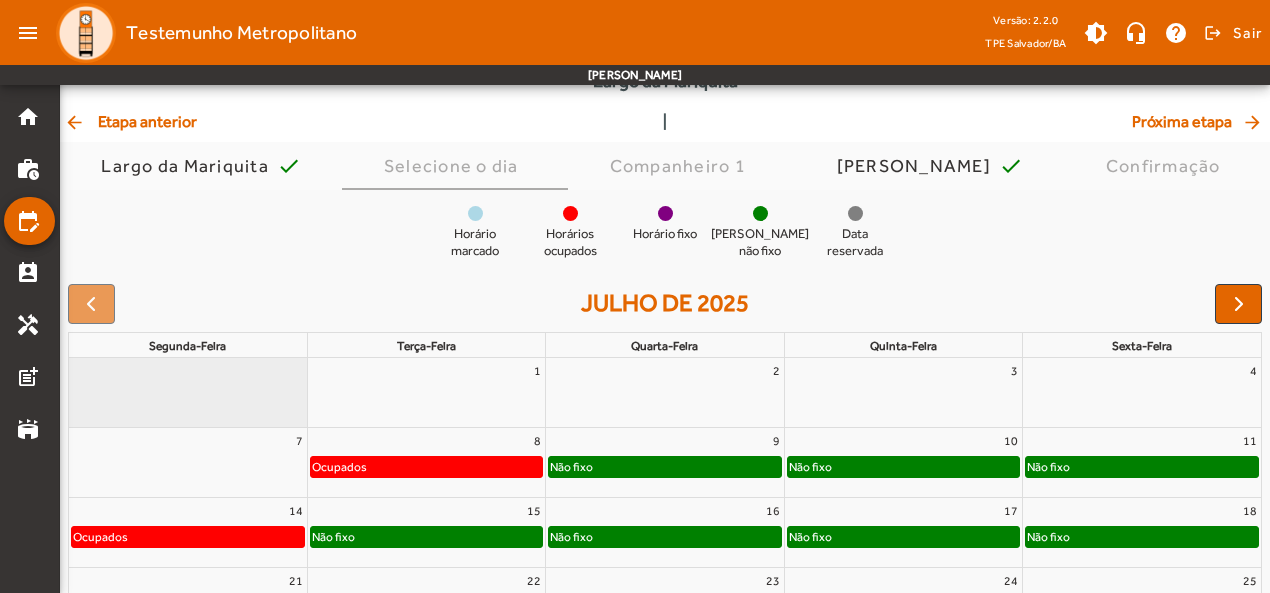 click on "Não fixo" 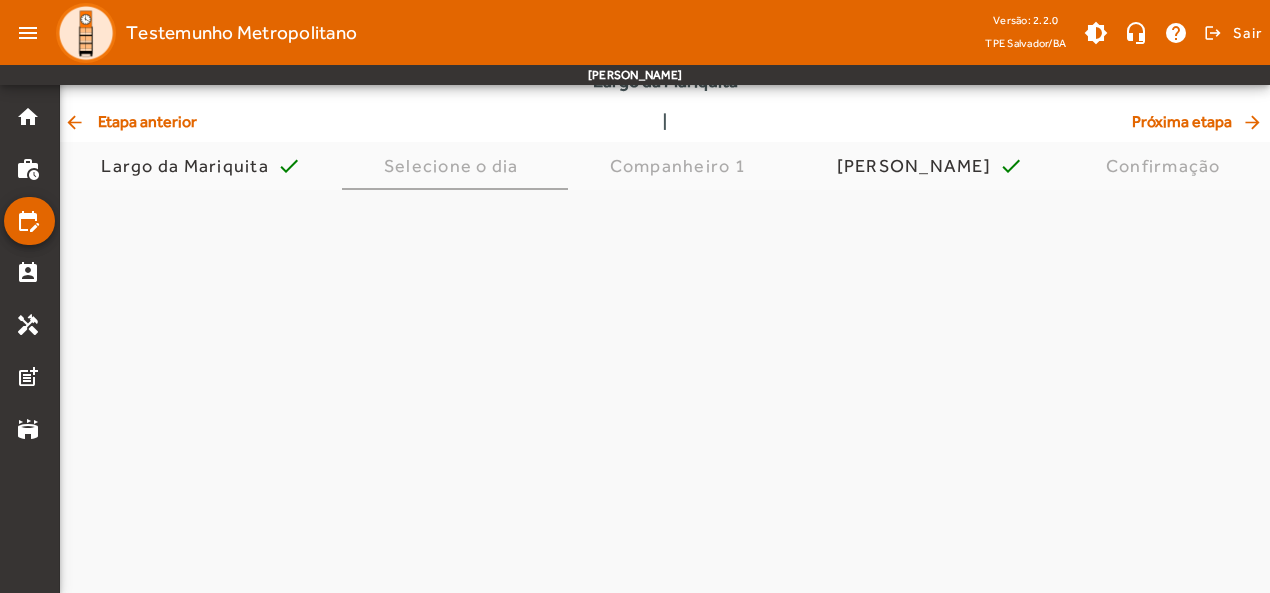 scroll, scrollTop: 0, scrollLeft: 0, axis: both 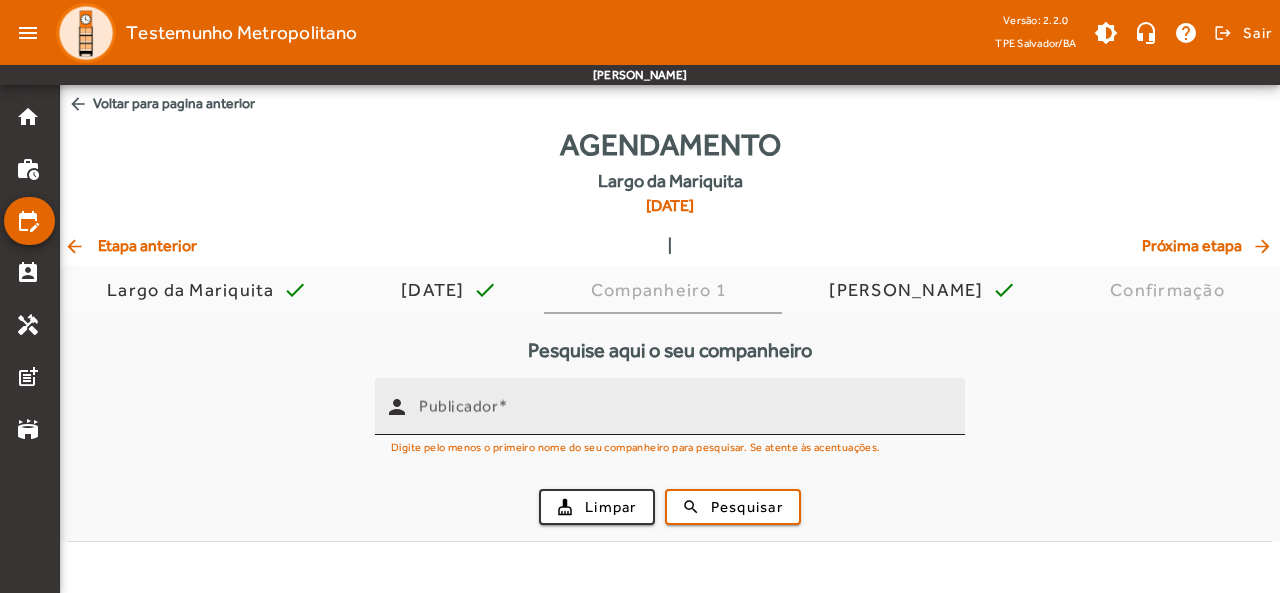 click on "Publicador" at bounding box center (684, 406) 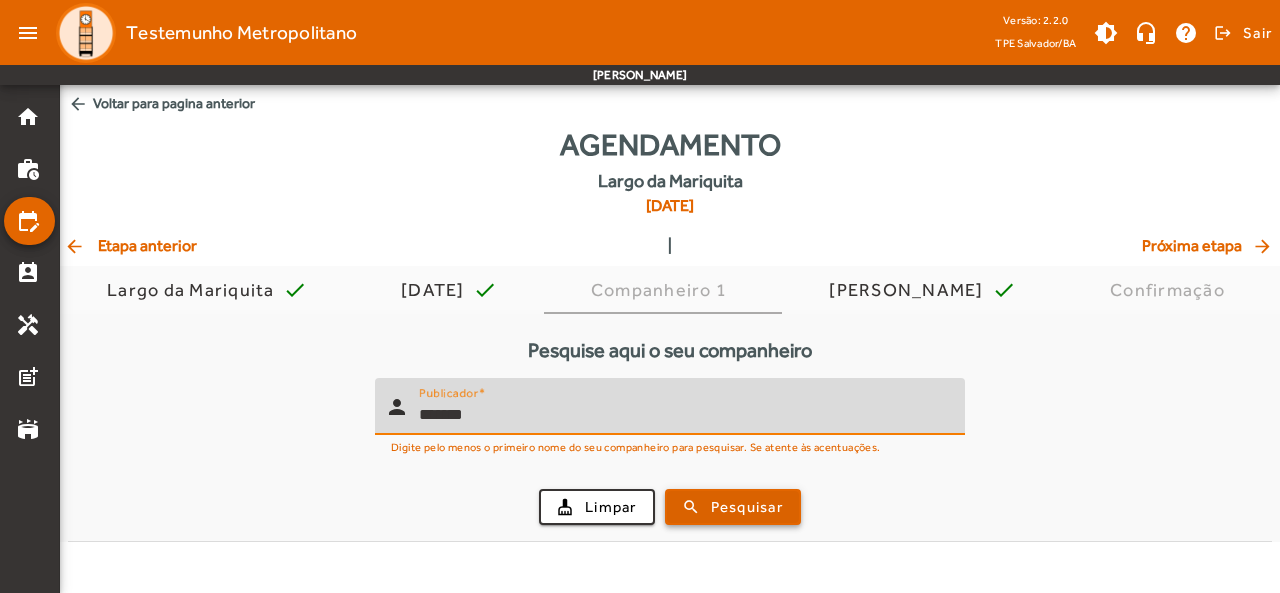 type on "*******" 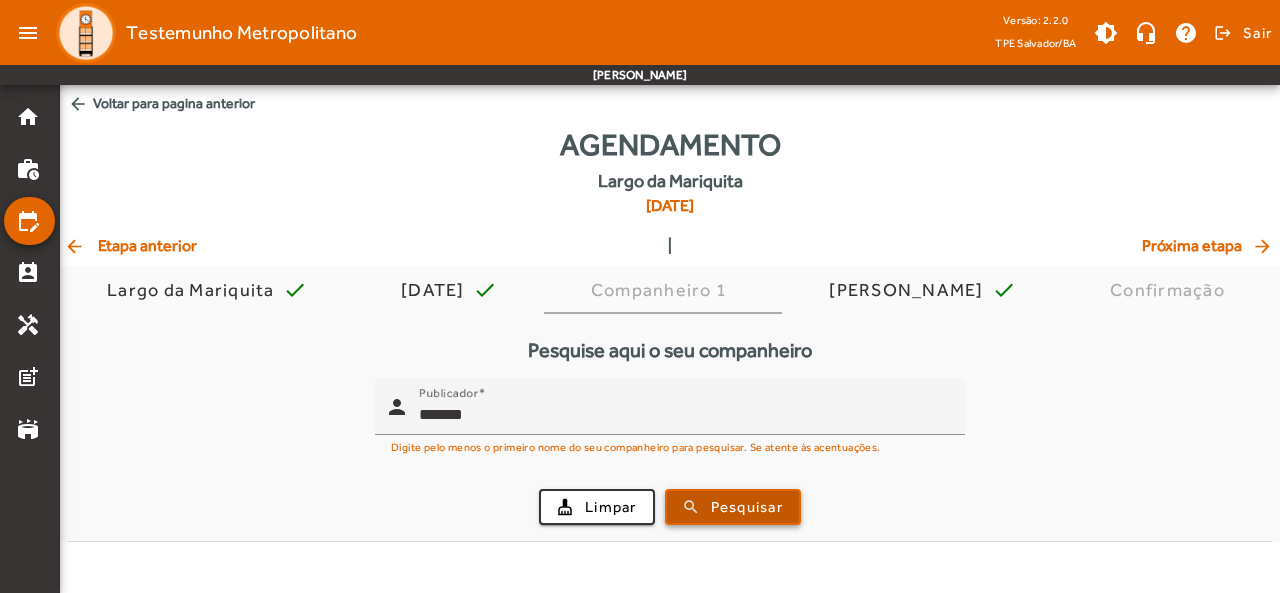 click on "Pesquisar" at bounding box center (747, 507) 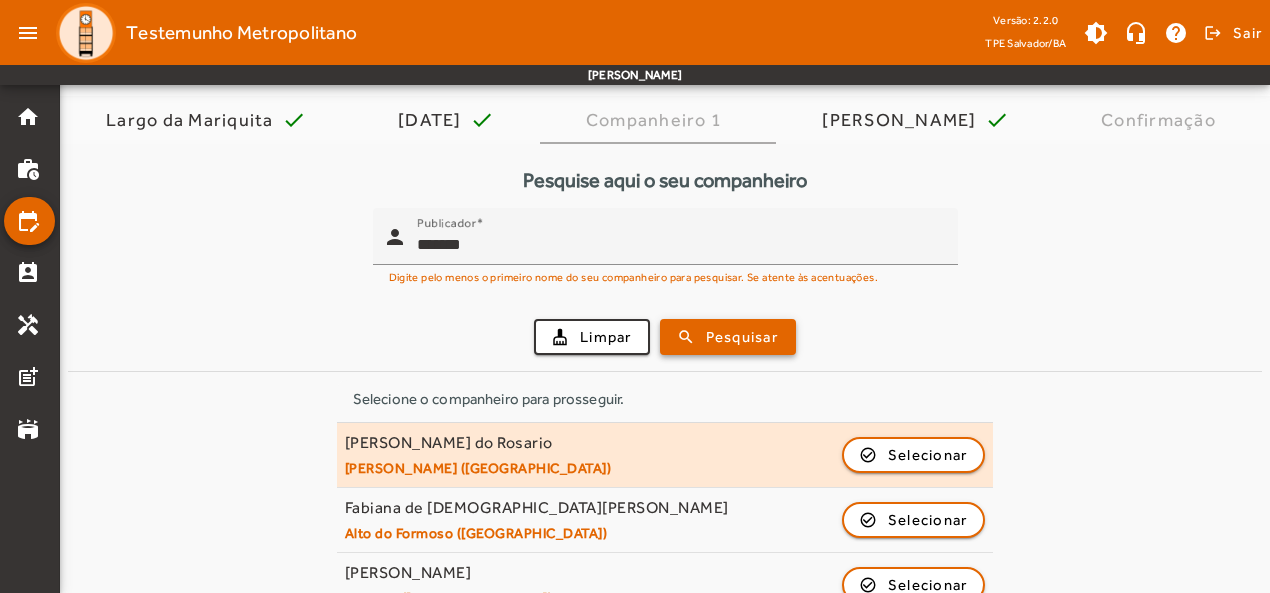 scroll, scrollTop: 208, scrollLeft: 0, axis: vertical 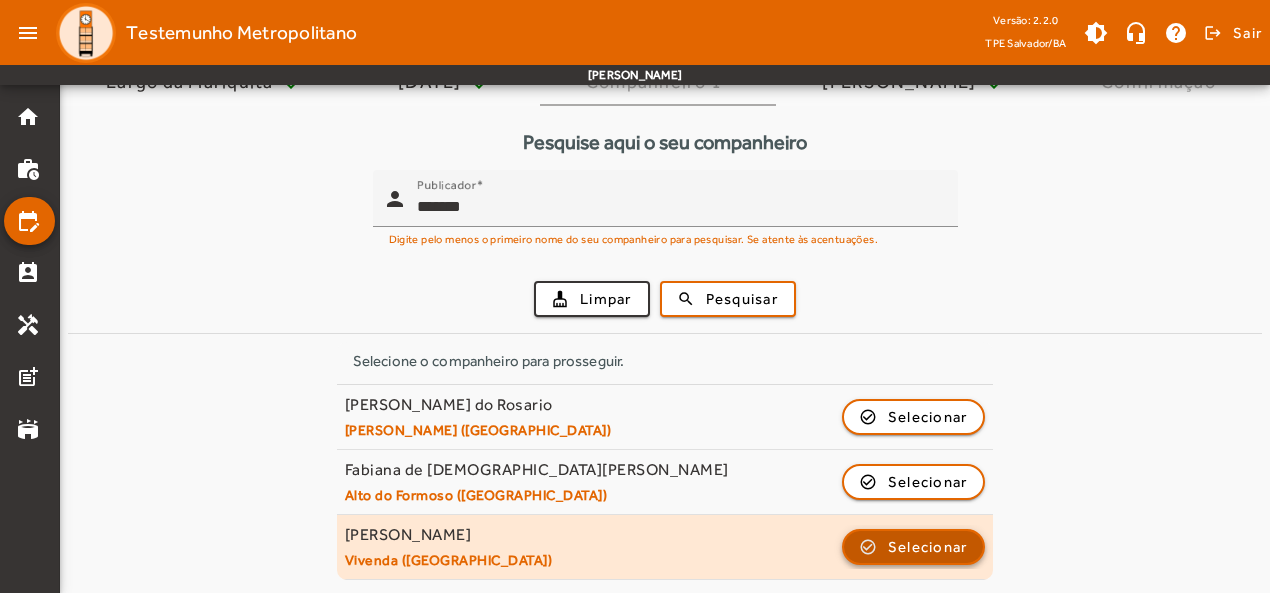 click on "Selecionar" 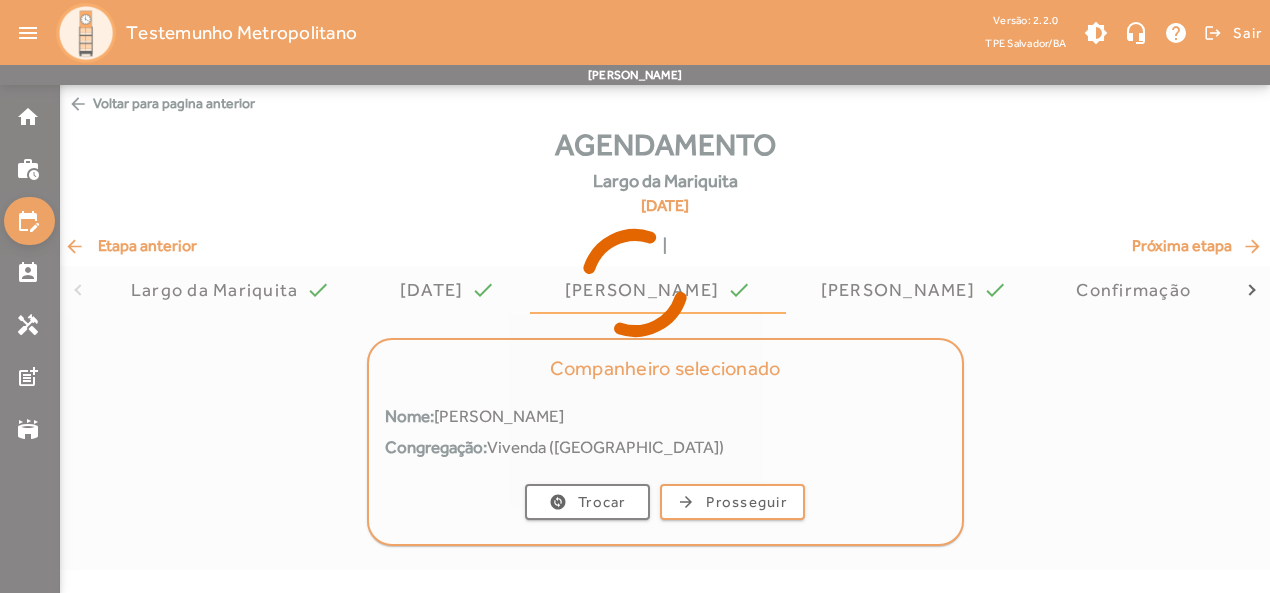 scroll, scrollTop: 0, scrollLeft: 0, axis: both 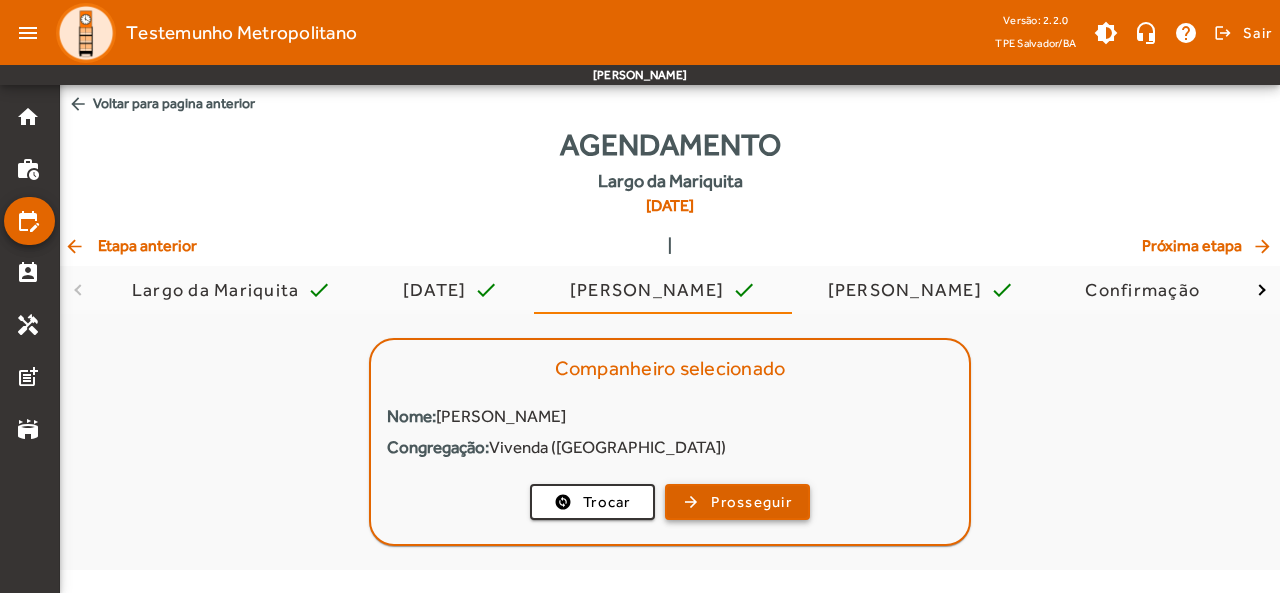 click on "Prosseguir" 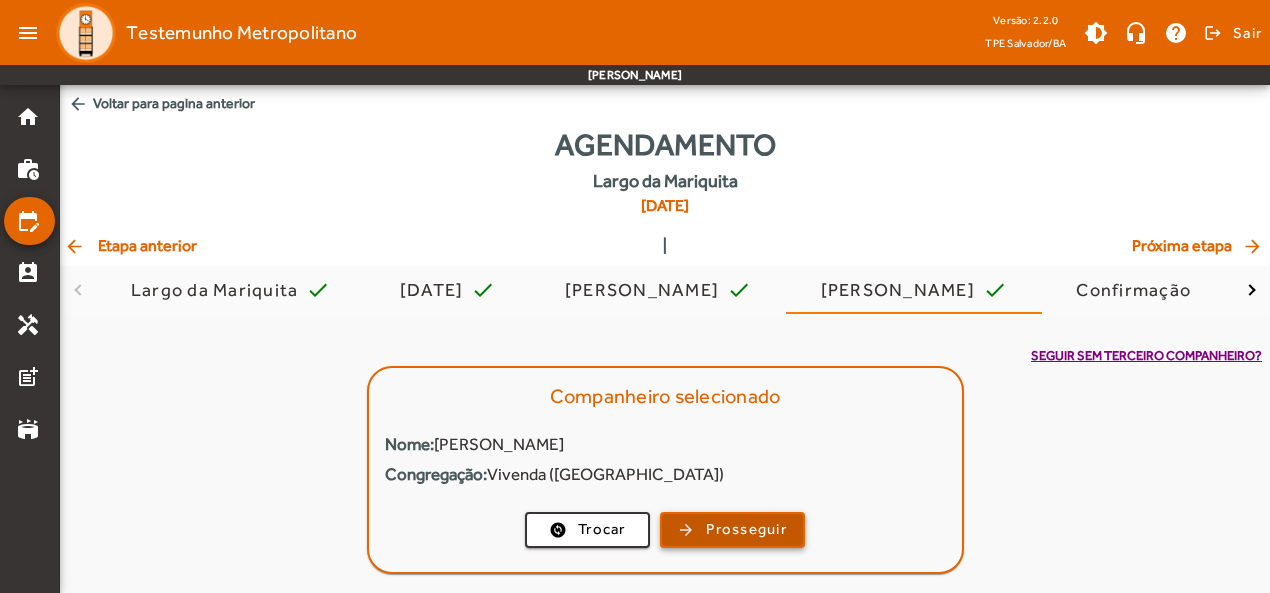 click on "Prosseguir" 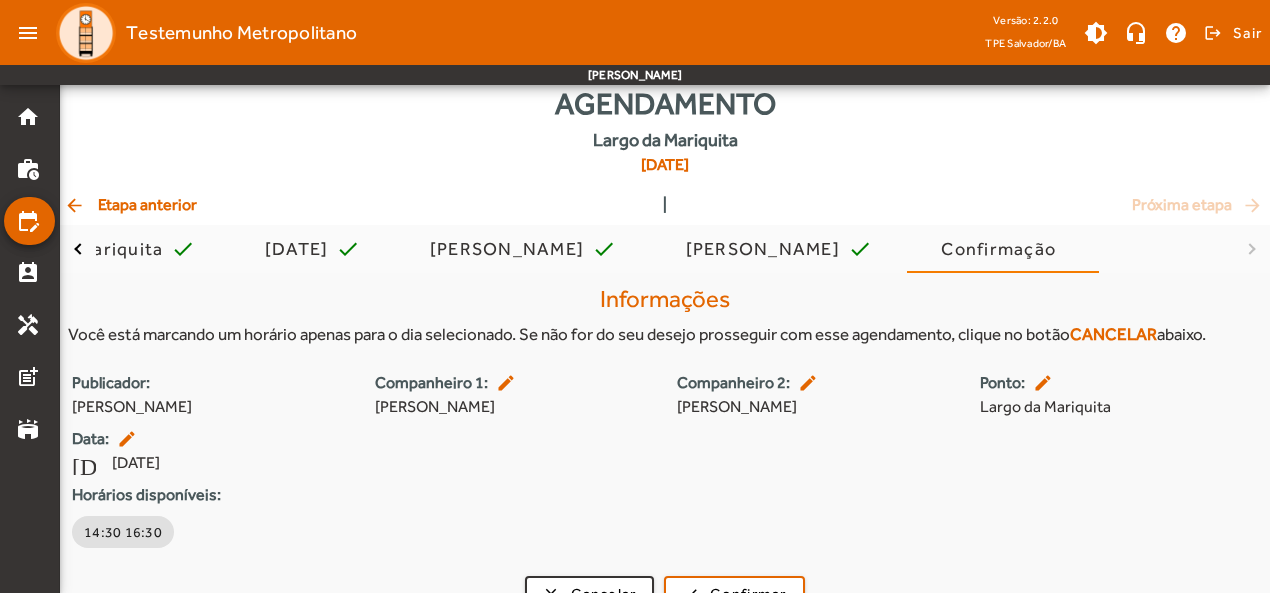 scroll, scrollTop: 76, scrollLeft: 0, axis: vertical 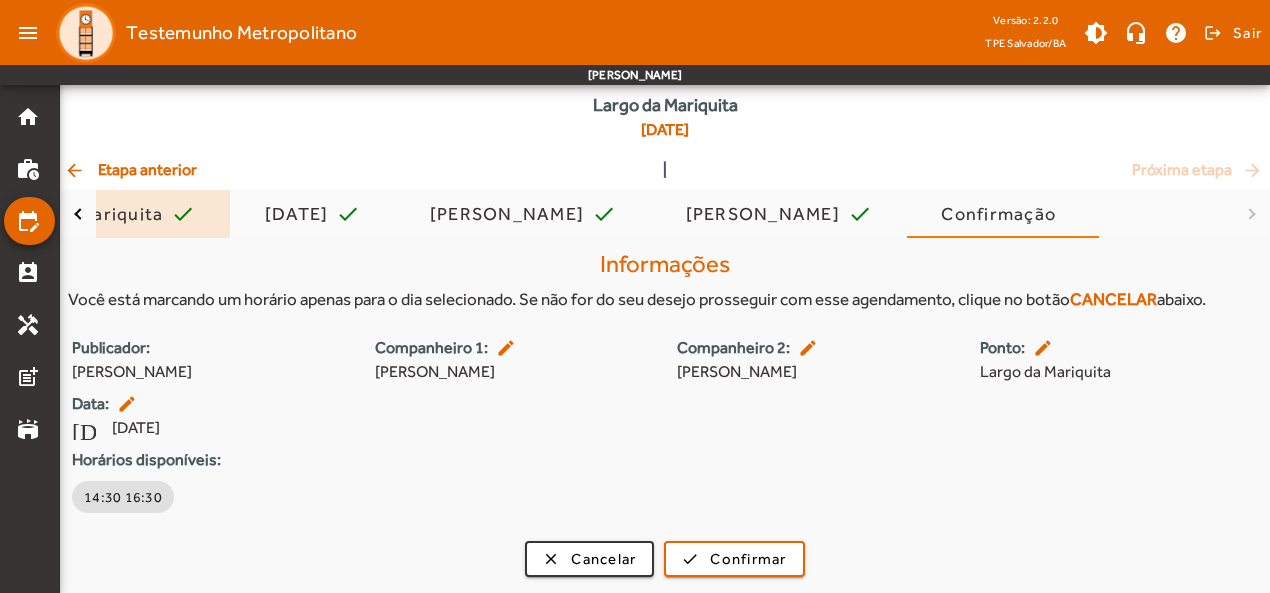 click on "Largo da Mariquita" at bounding box center [84, 214] 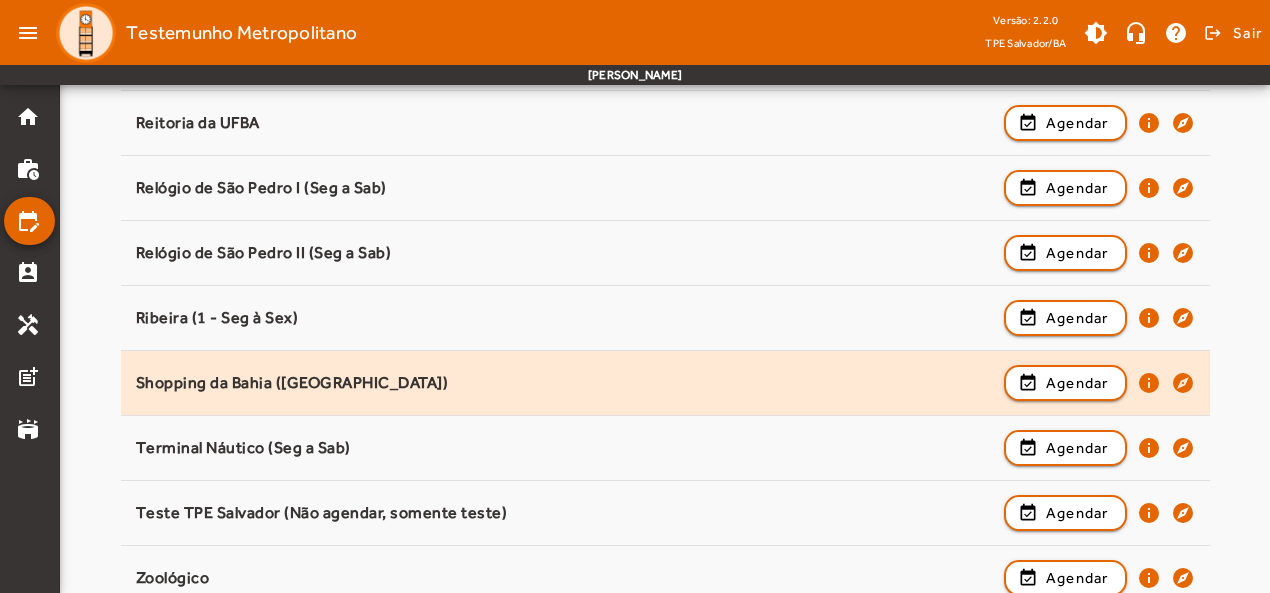scroll, scrollTop: 2314, scrollLeft: 0, axis: vertical 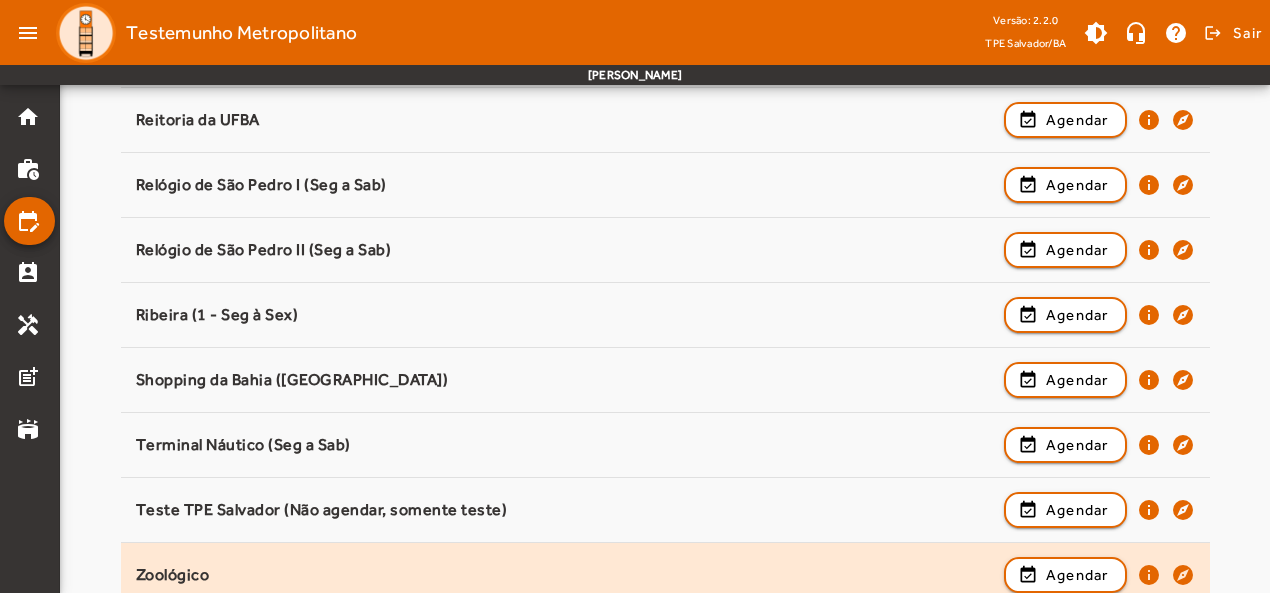 click on "Zoológico" 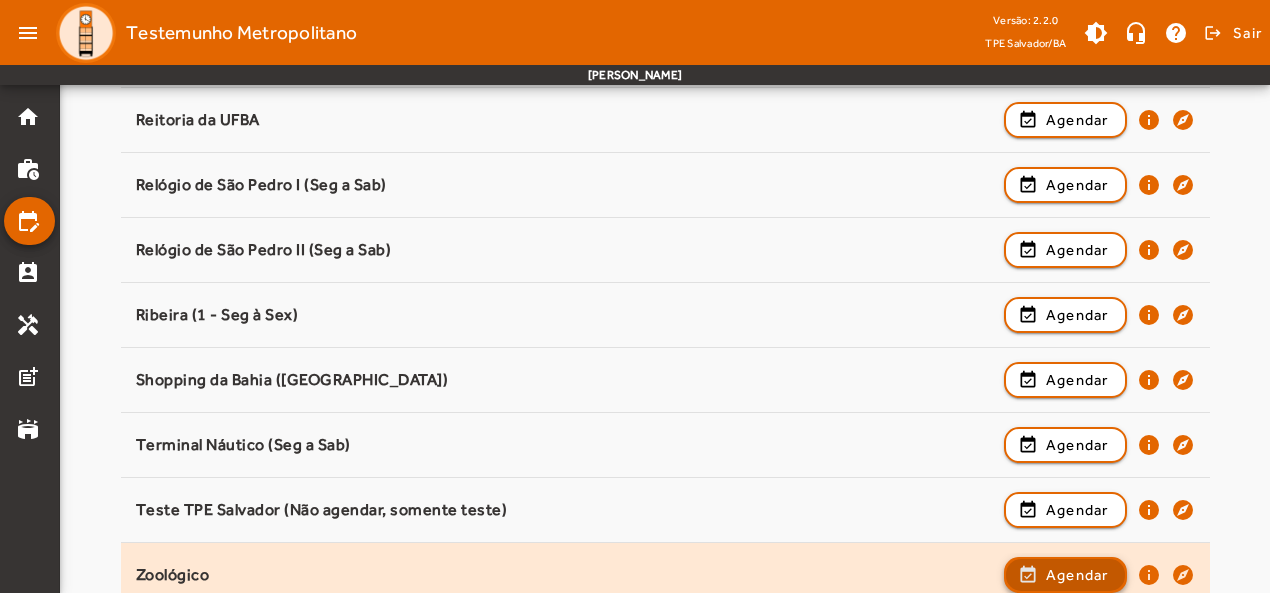 click on "Agendar" 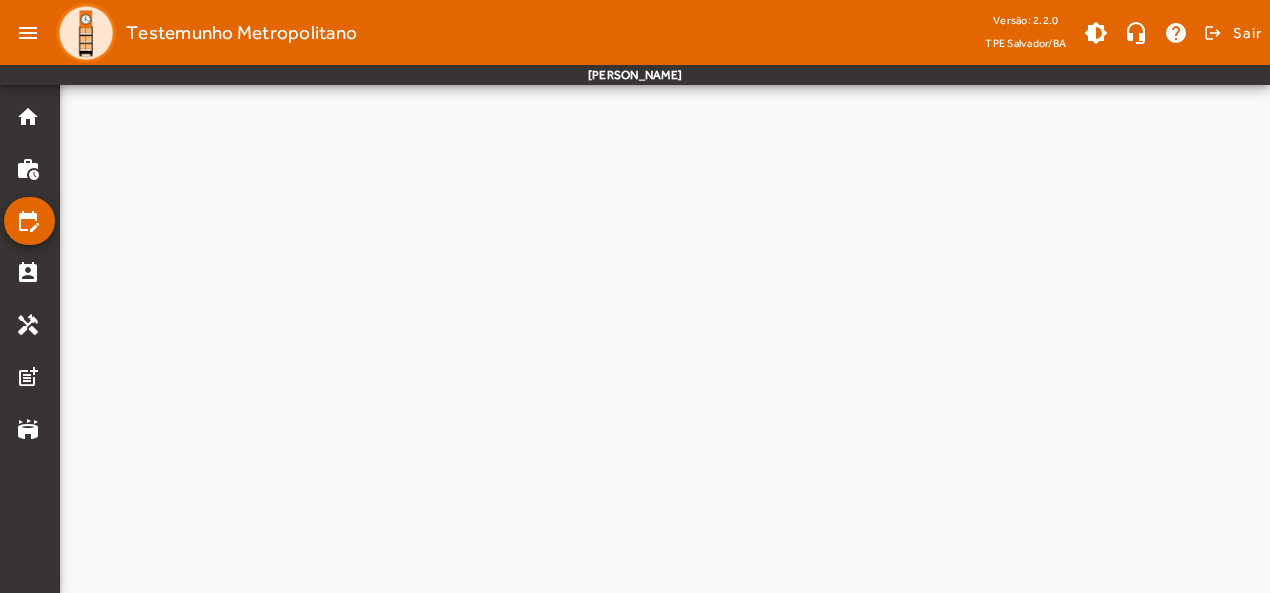 scroll, scrollTop: 0, scrollLeft: 0, axis: both 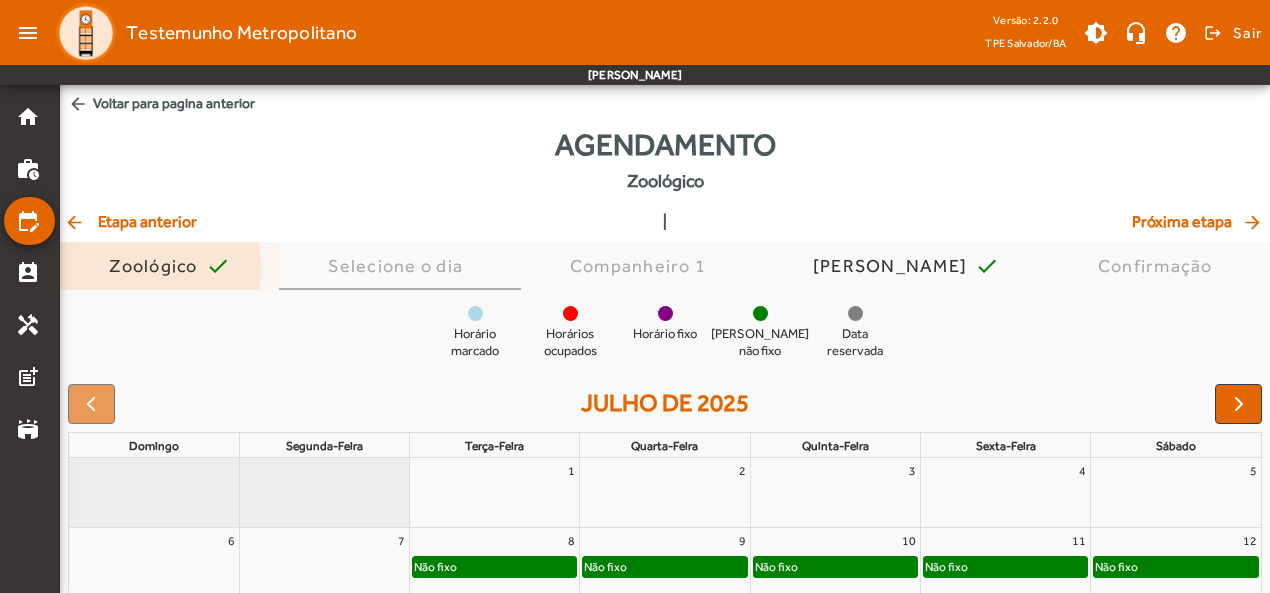 click on "Zoológico" at bounding box center [157, 266] 